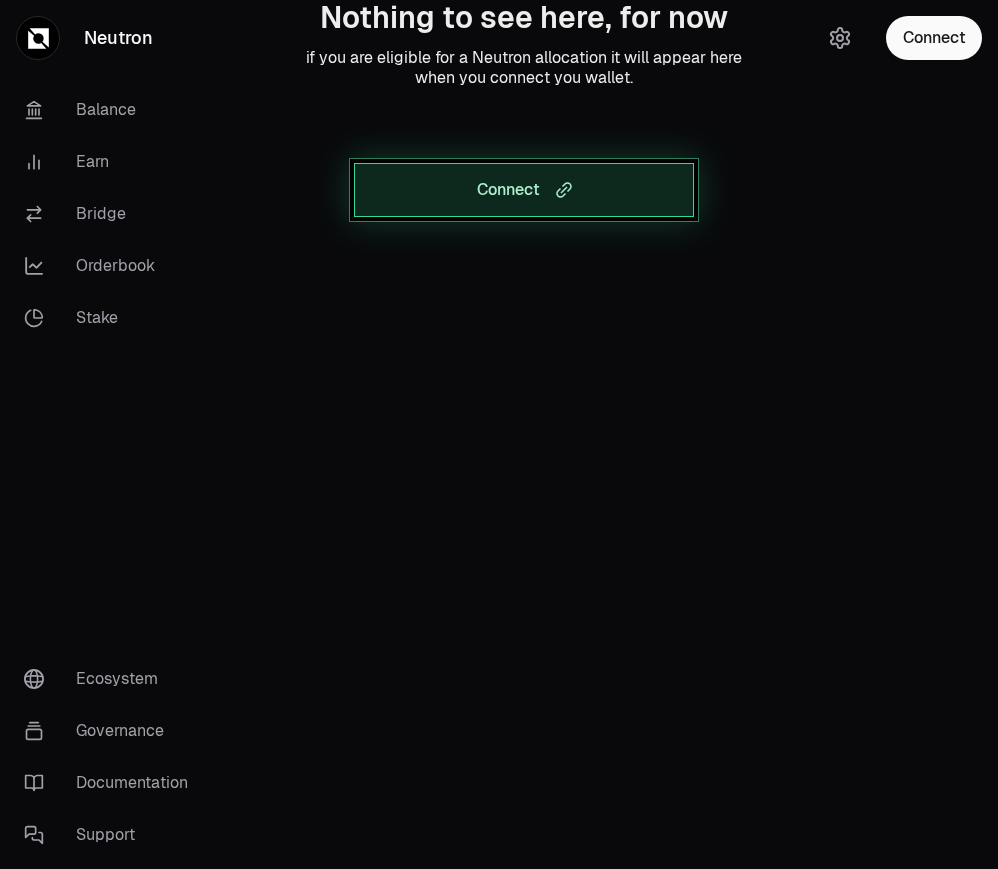 scroll, scrollTop: 0, scrollLeft: 0, axis: both 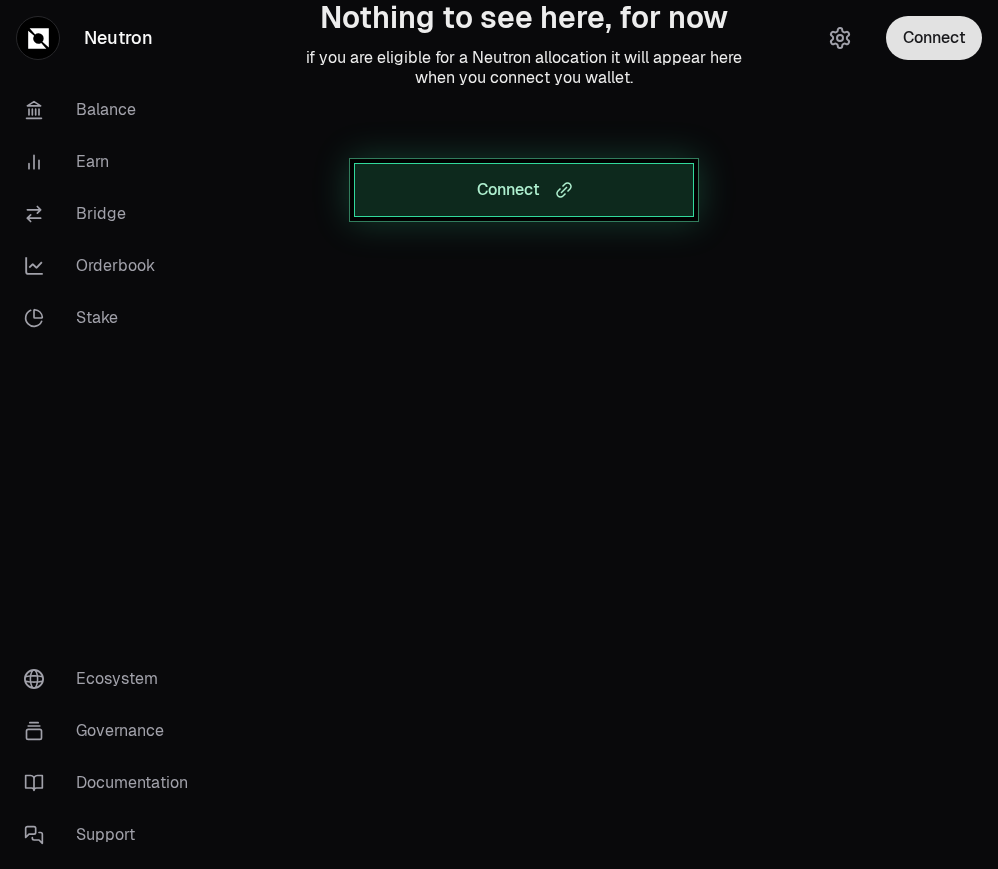 click on "Connect" at bounding box center [934, 38] 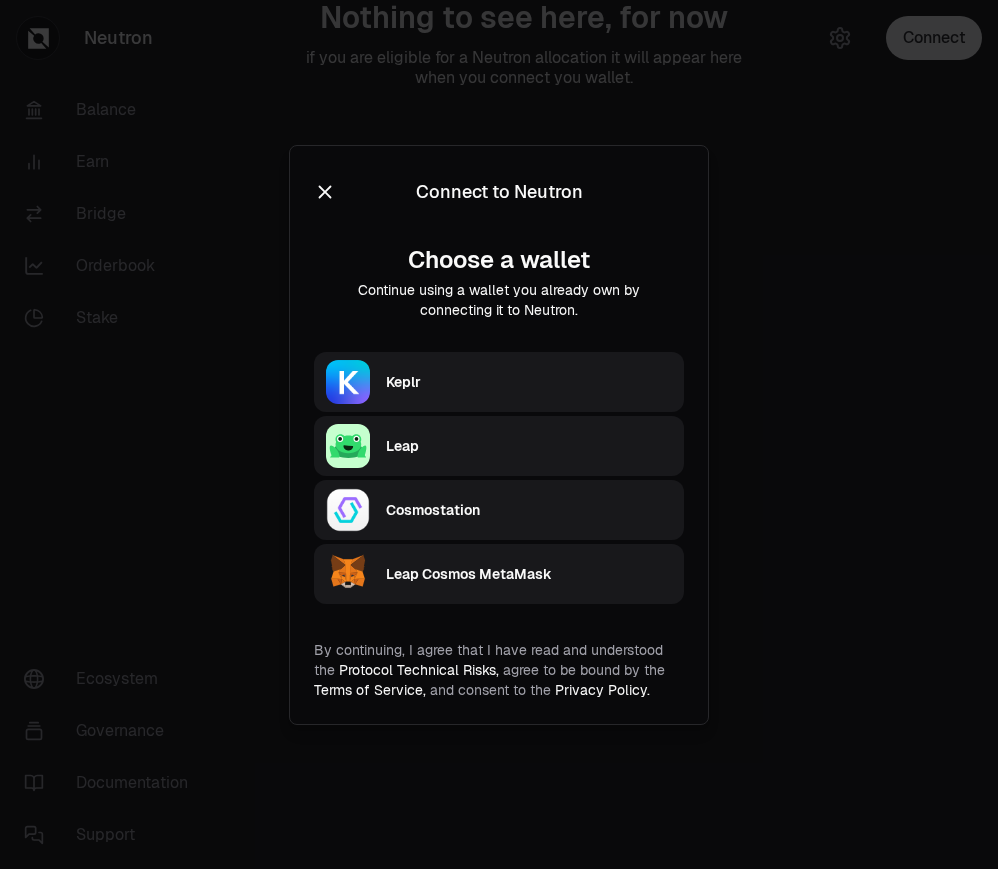 click on "Cosmostation" at bounding box center [529, 510] 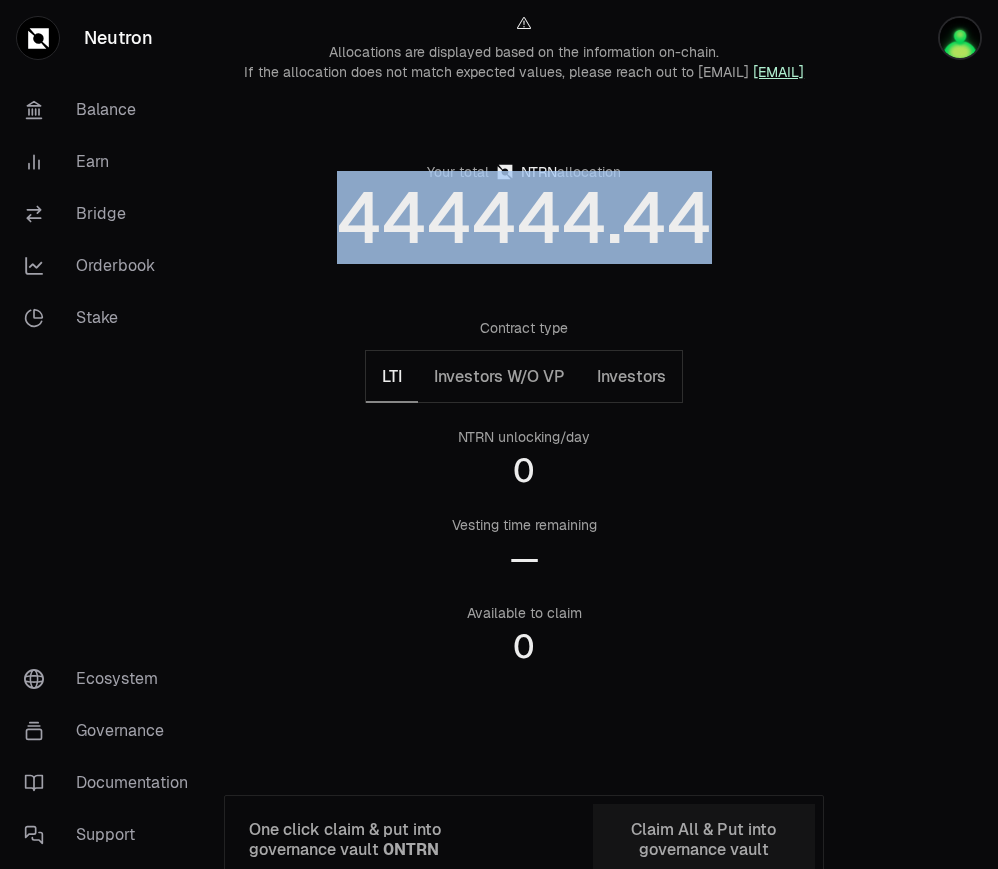 drag, startPoint x: 354, startPoint y: 183, endPoint x: 745, endPoint y: 255, distance: 397.57388 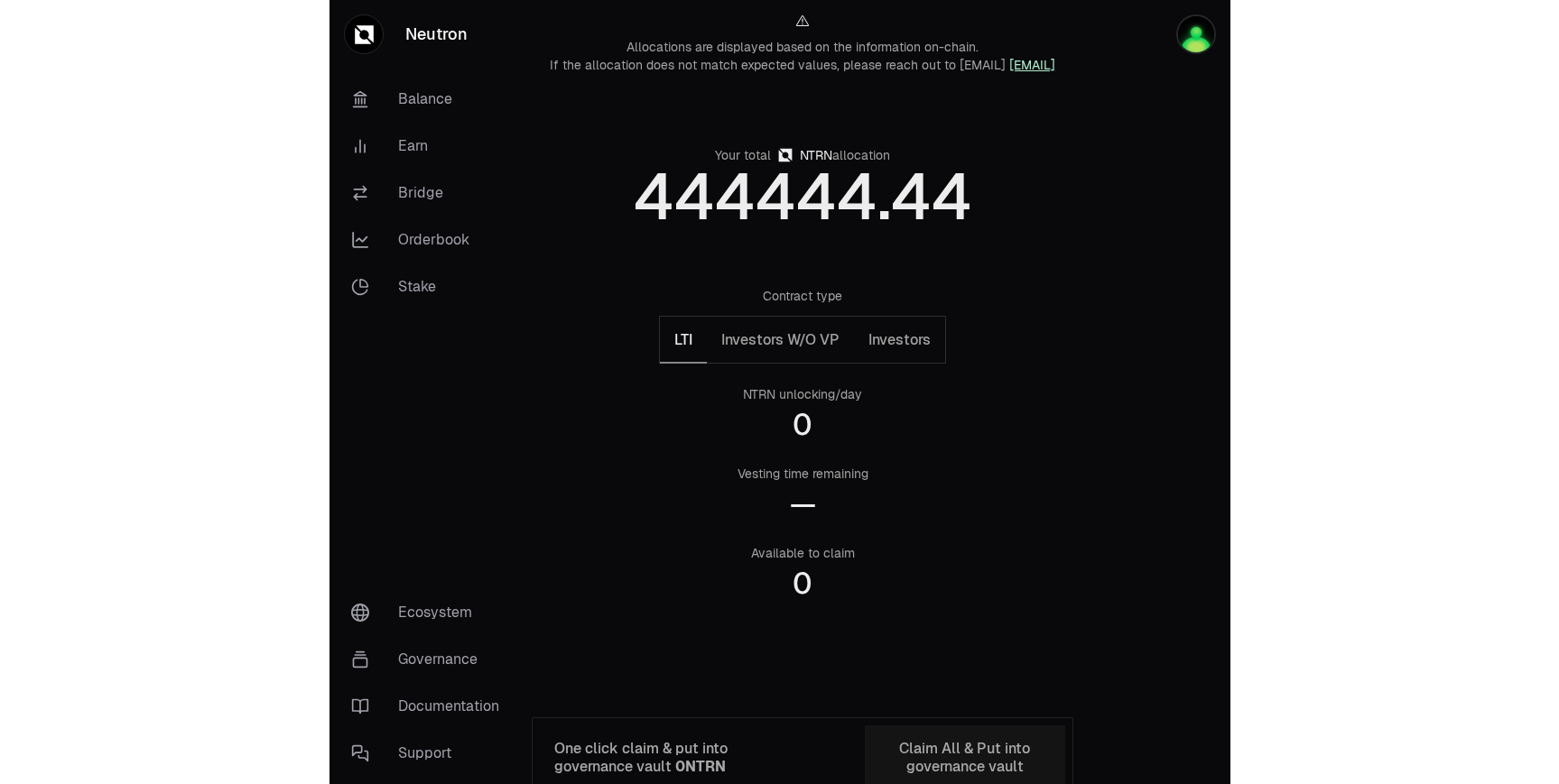 scroll, scrollTop: 39, scrollLeft: 0, axis: vertical 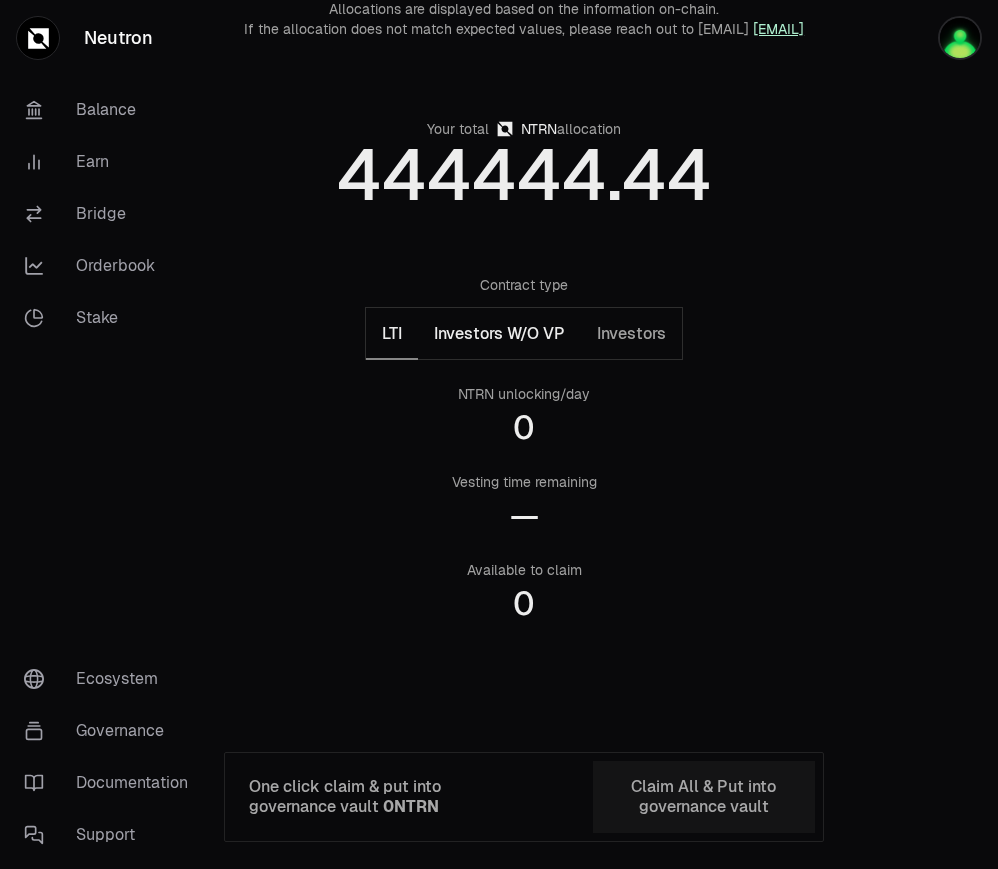 click on "Investors W/O VP" at bounding box center (499, 334) 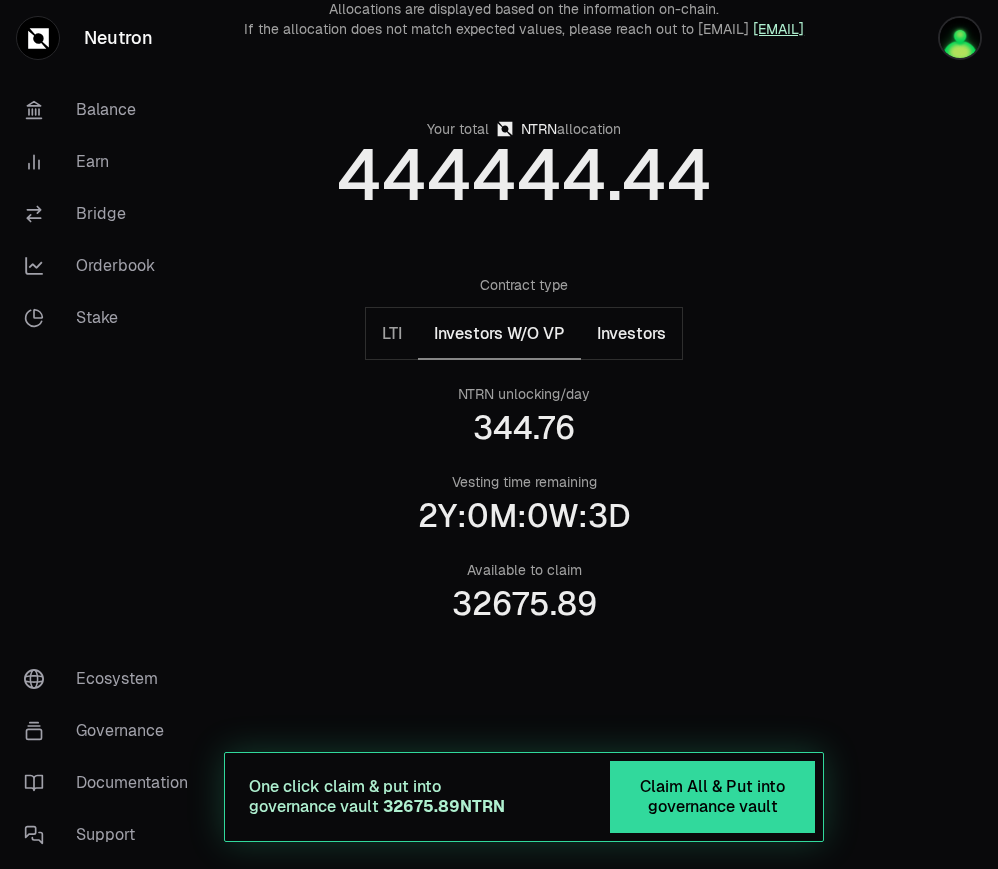 click on "Investors" at bounding box center (631, 334) 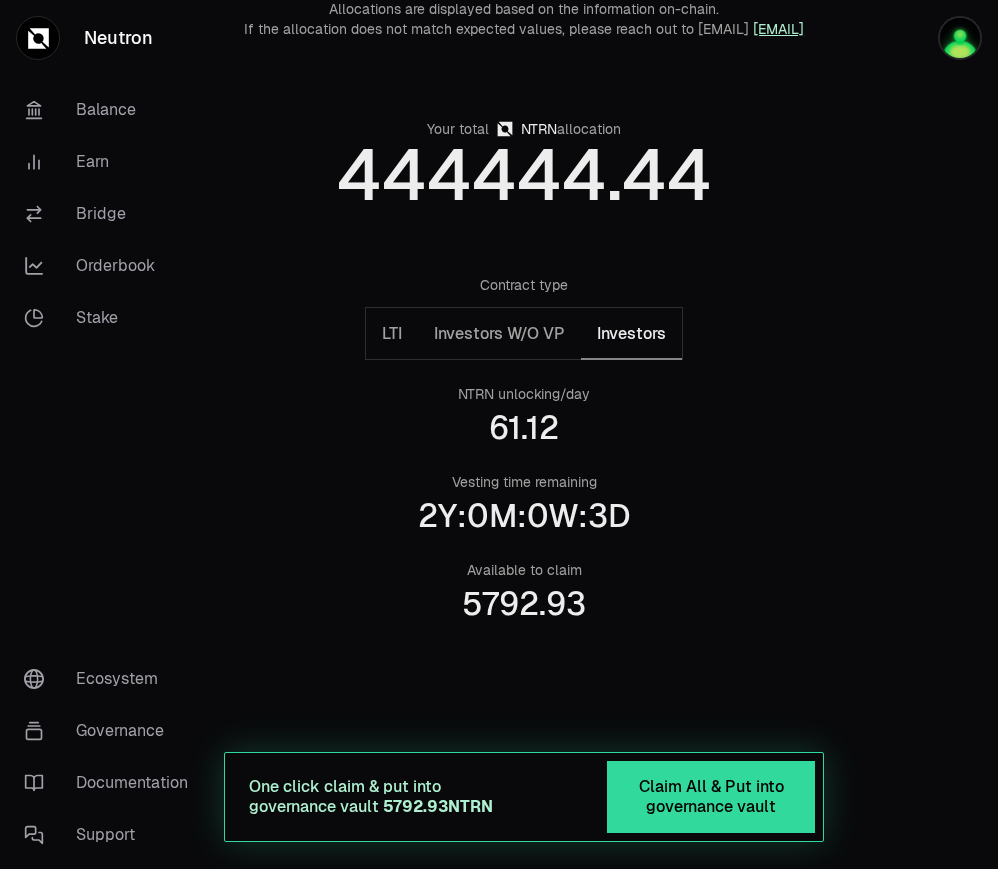 click on "Investors" at bounding box center [631, 334] 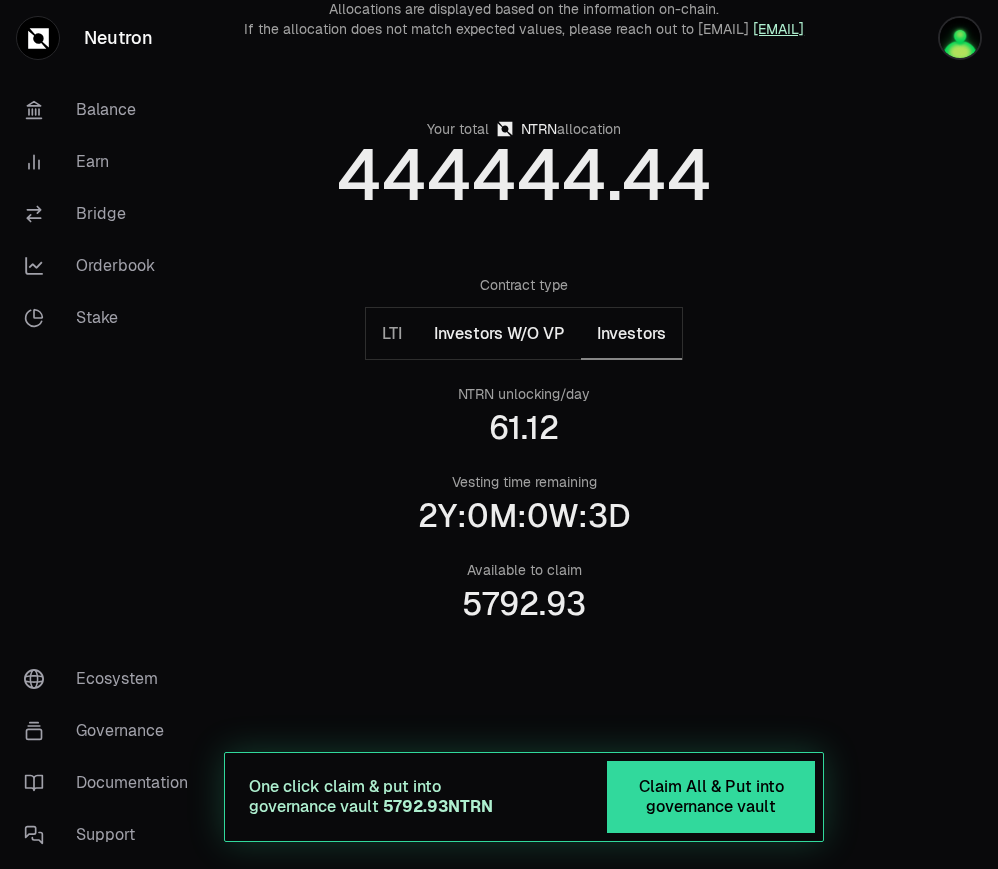 click on "Investors W/O VP" at bounding box center (499, 334) 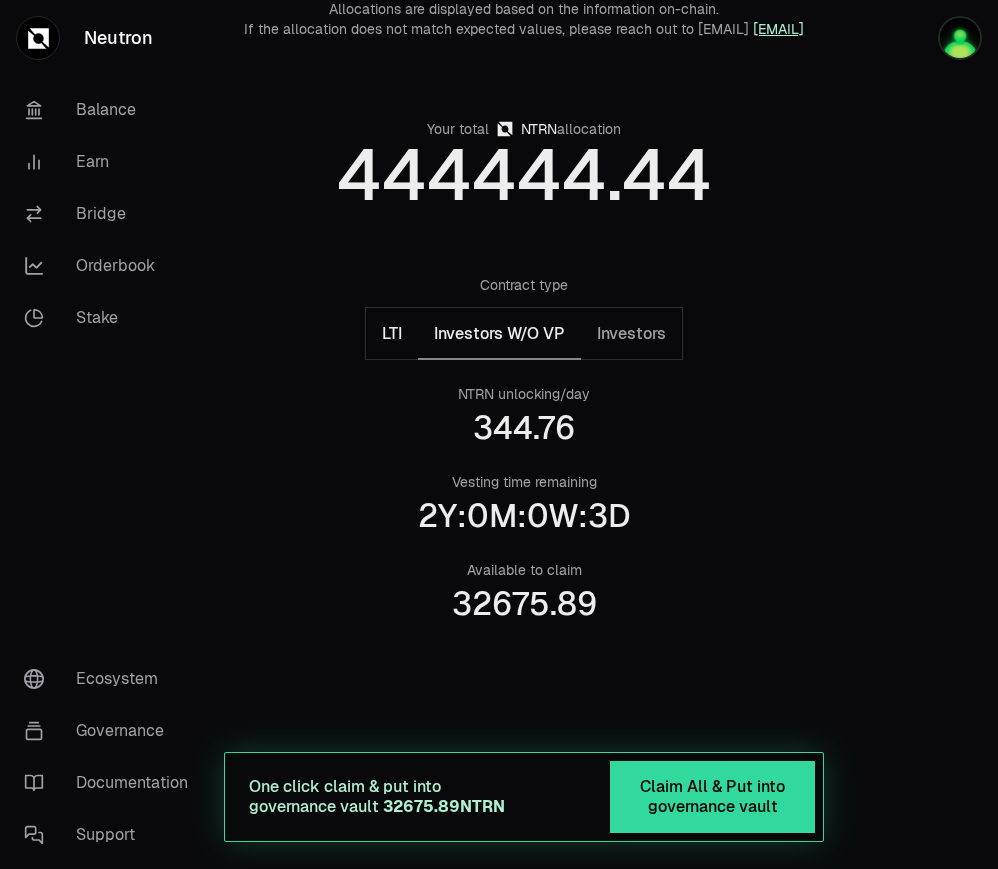 click on "LTI" at bounding box center [392, 334] 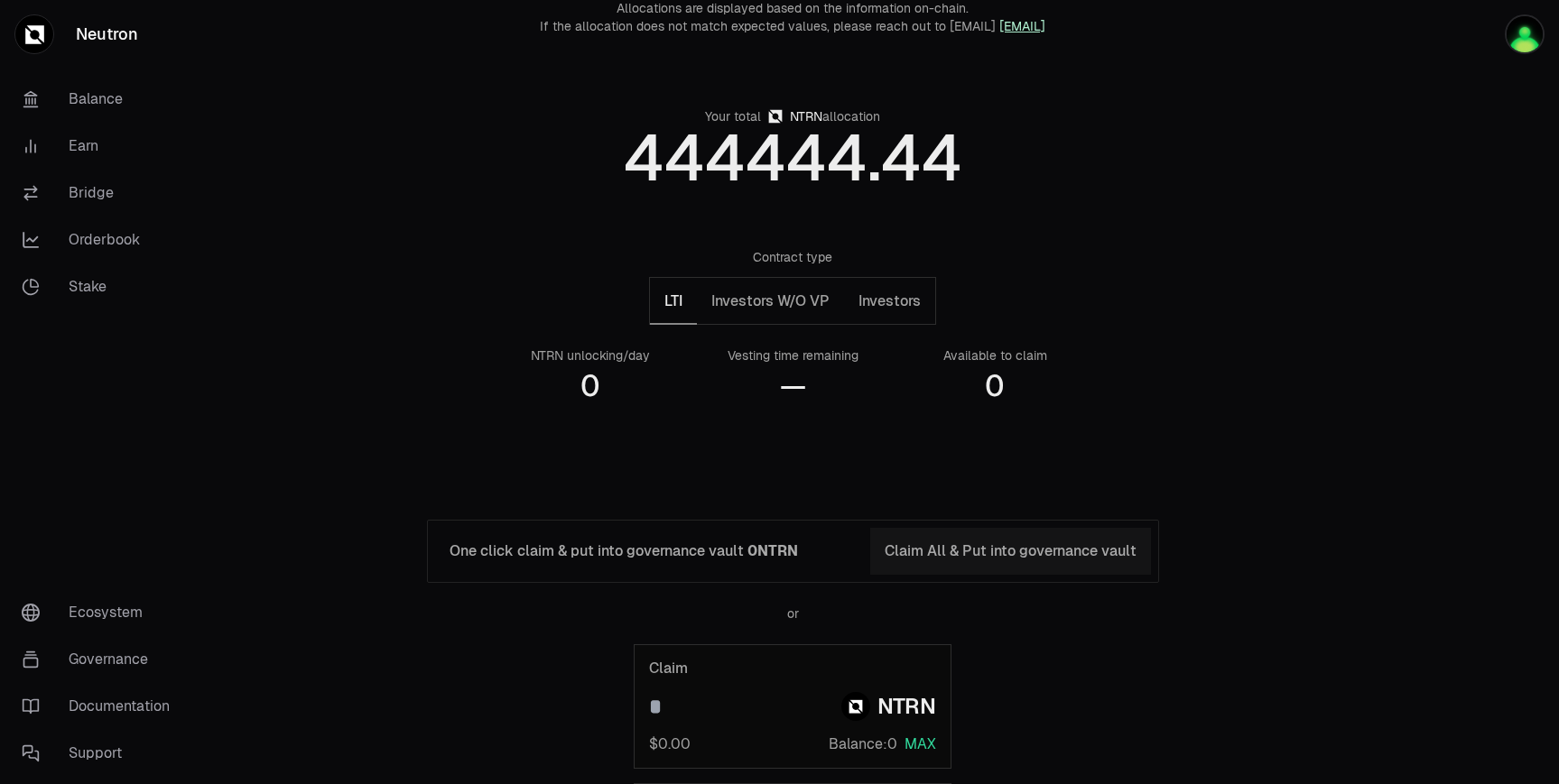 scroll, scrollTop: 0, scrollLeft: 0, axis: both 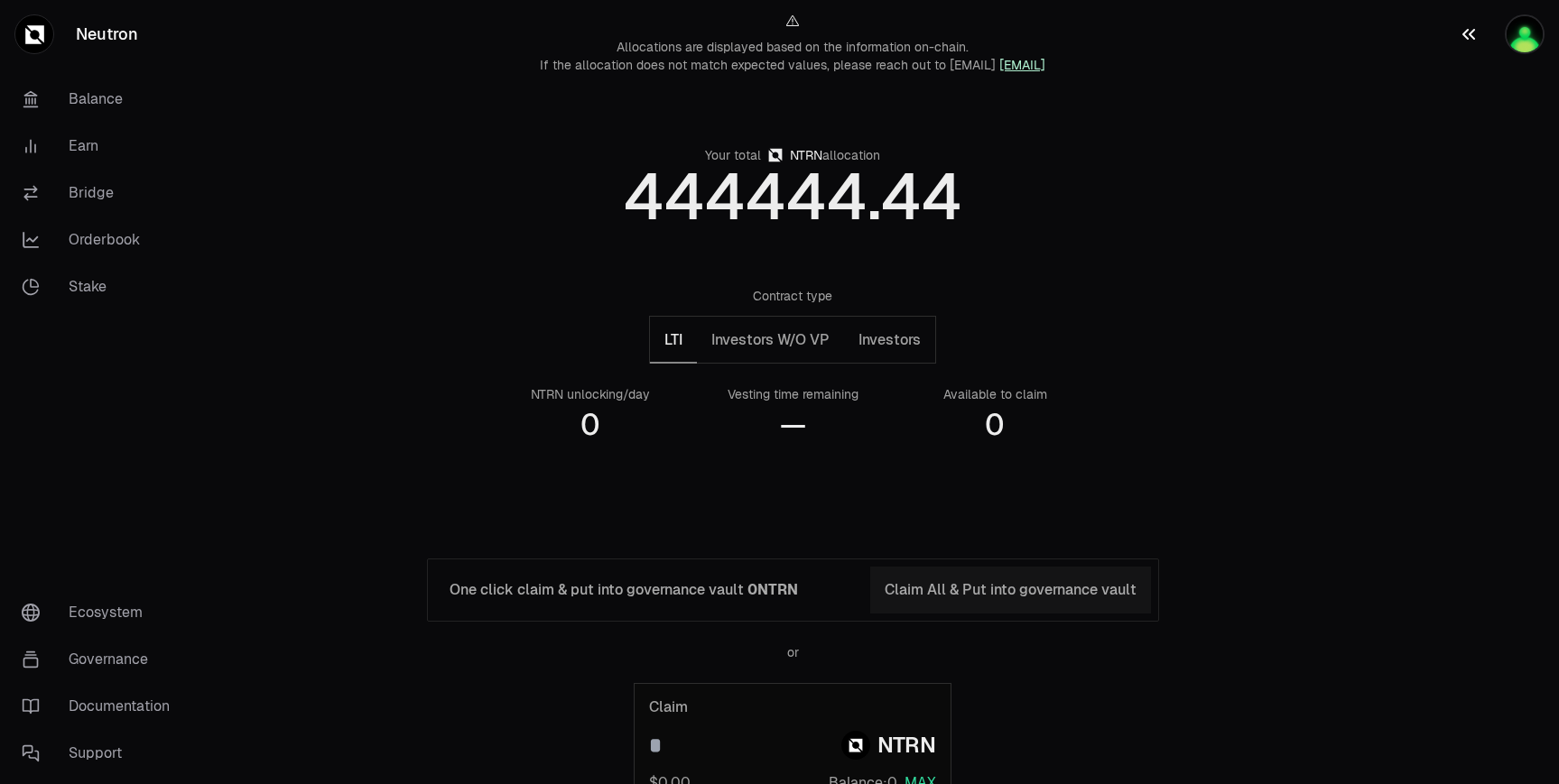 click at bounding box center [1525, 34] 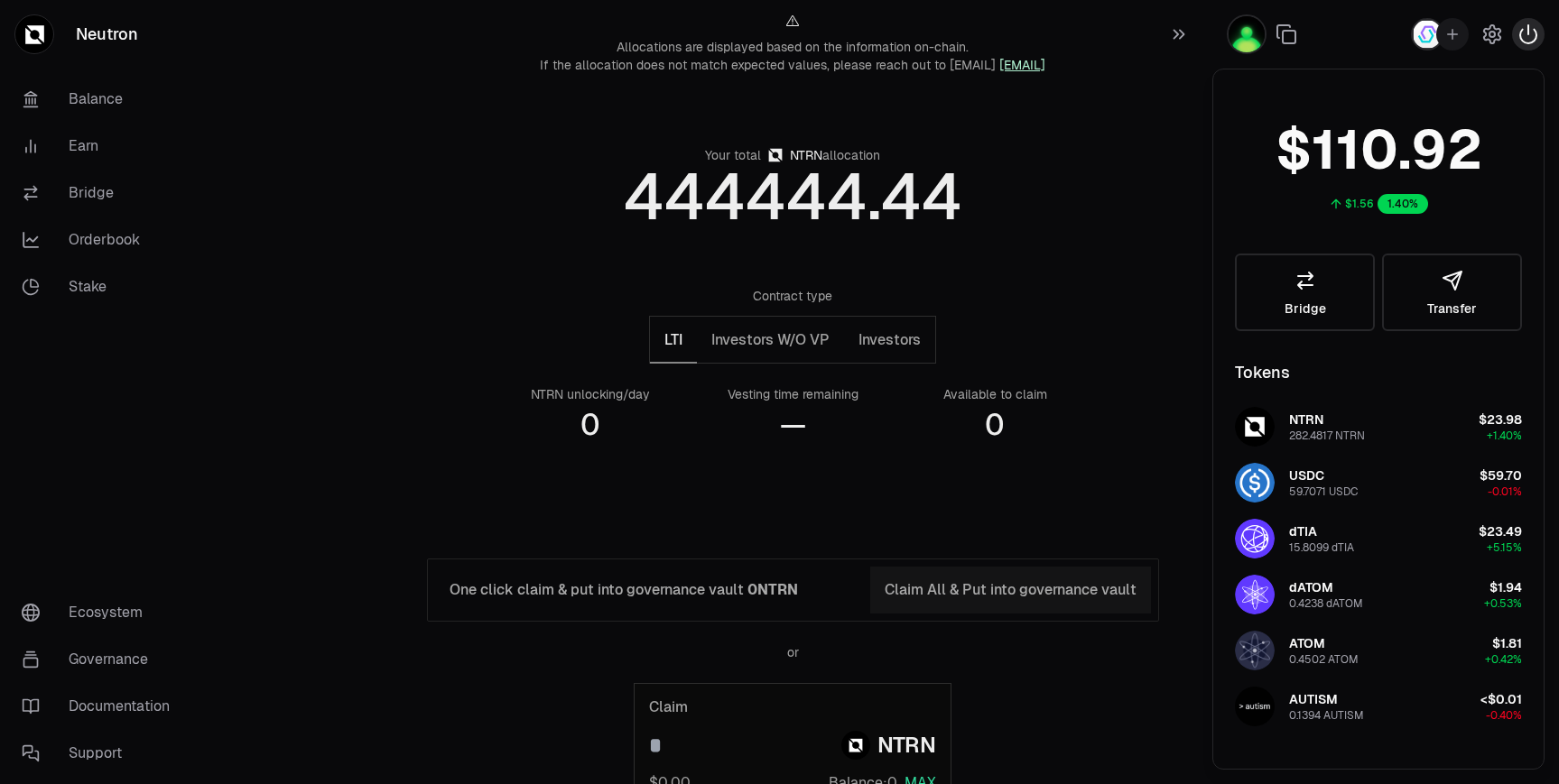 click at bounding box center [1528, 34] 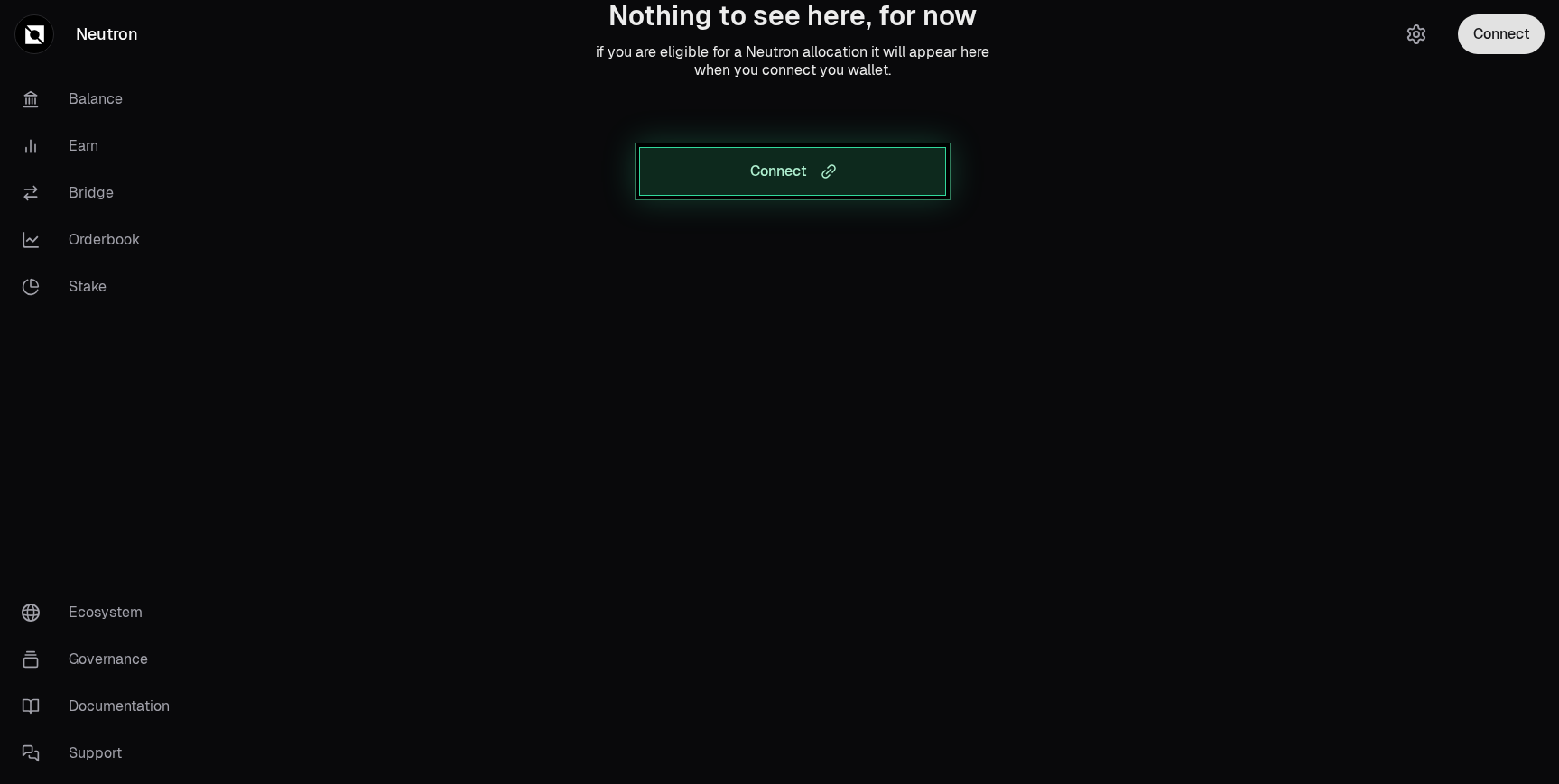 click on "Connect" at bounding box center [1501, 34] 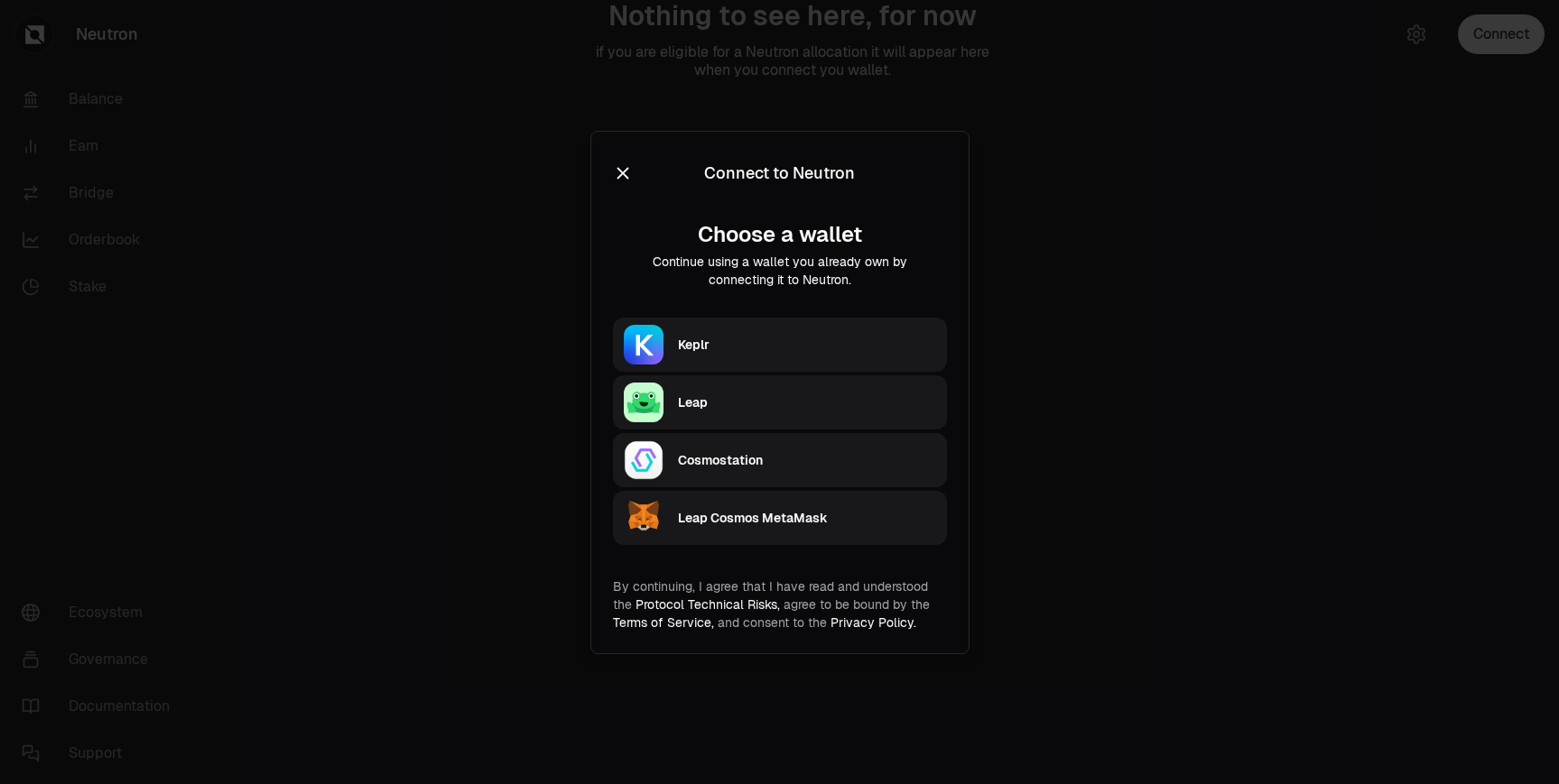 click on "Cosmostation" at bounding box center [807, 460] 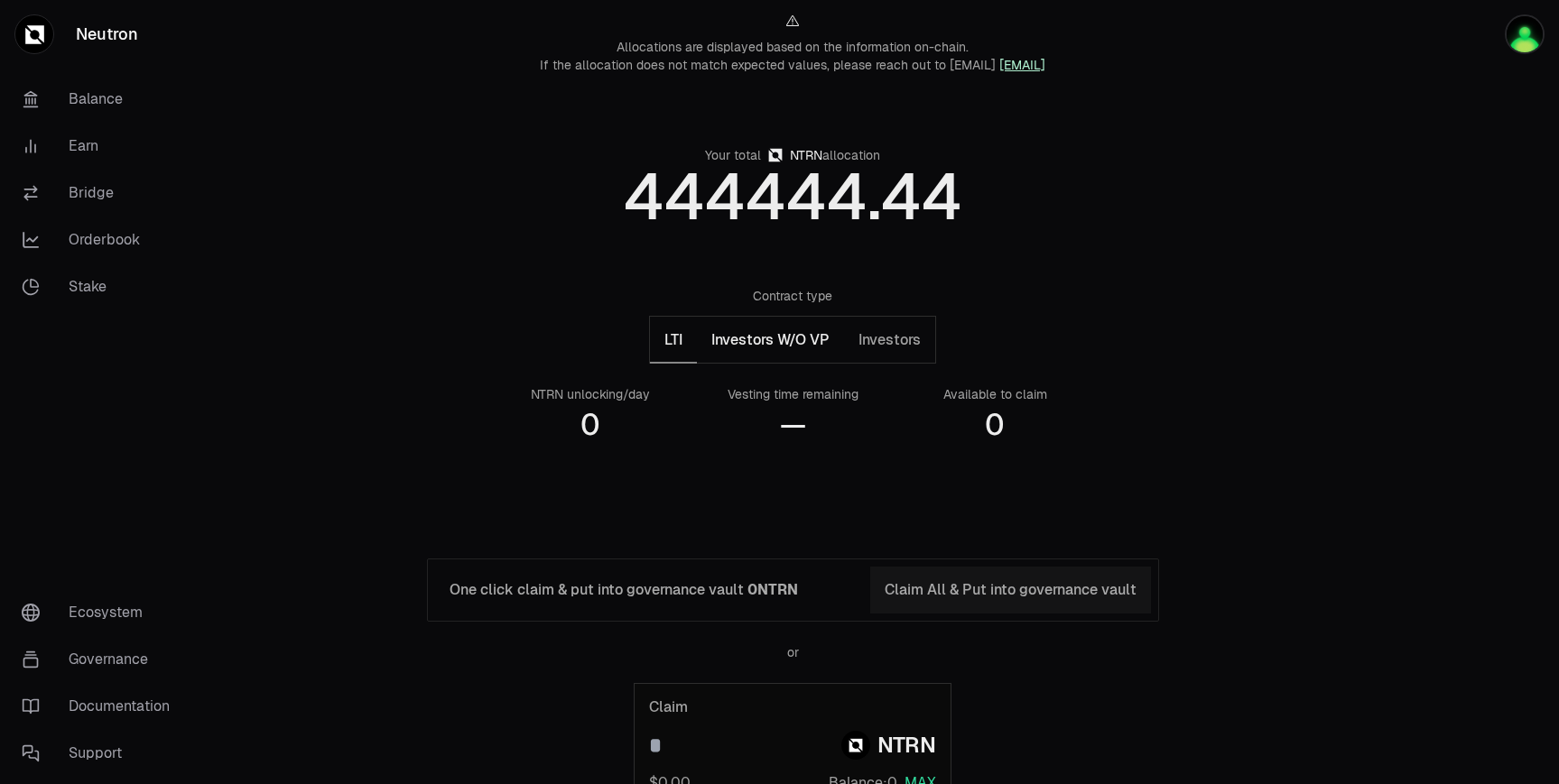 click on "Investors W/O VP" at bounding box center [770, 340] 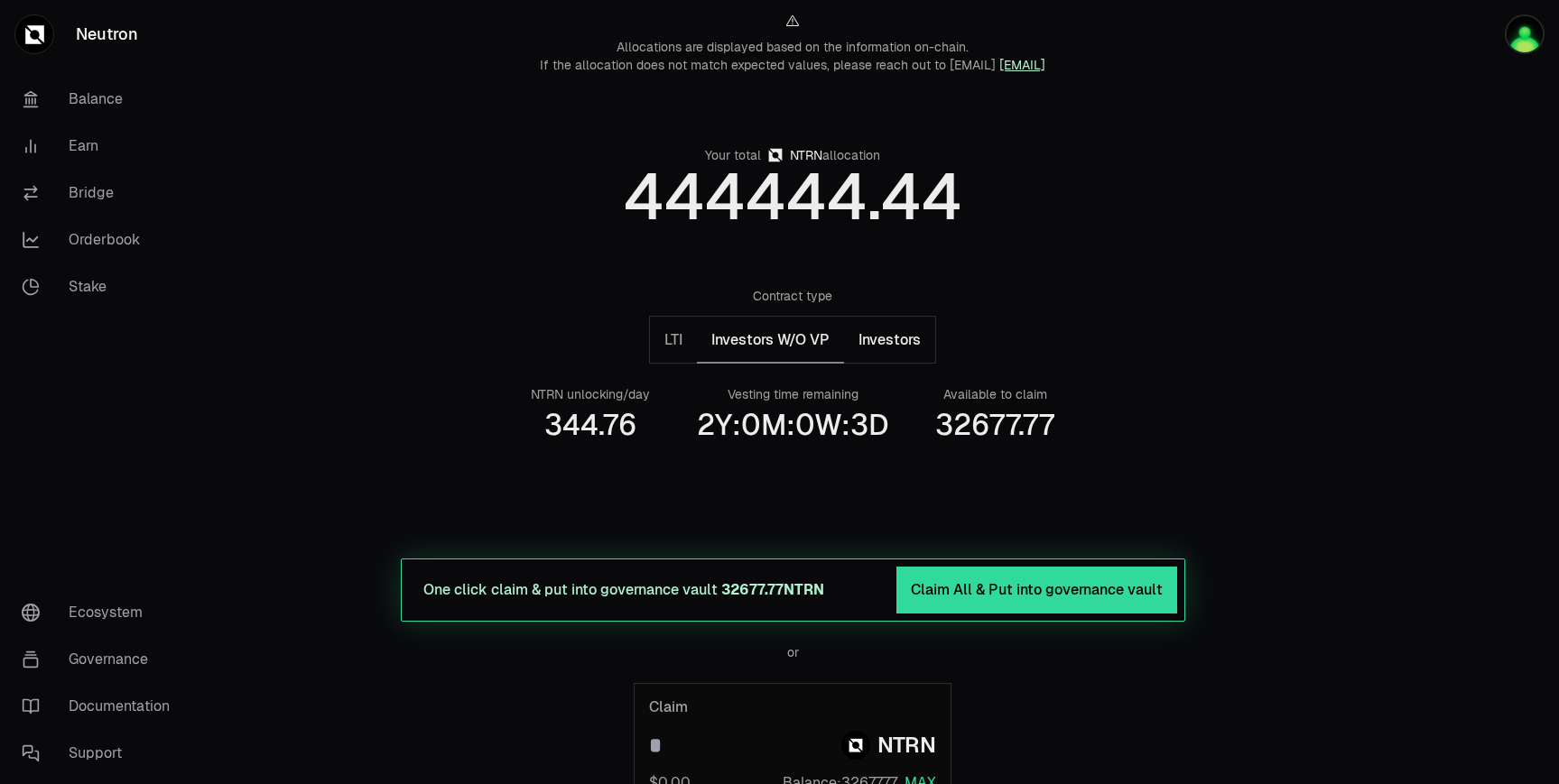 click on "Investors" at bounding box center (889, 340) 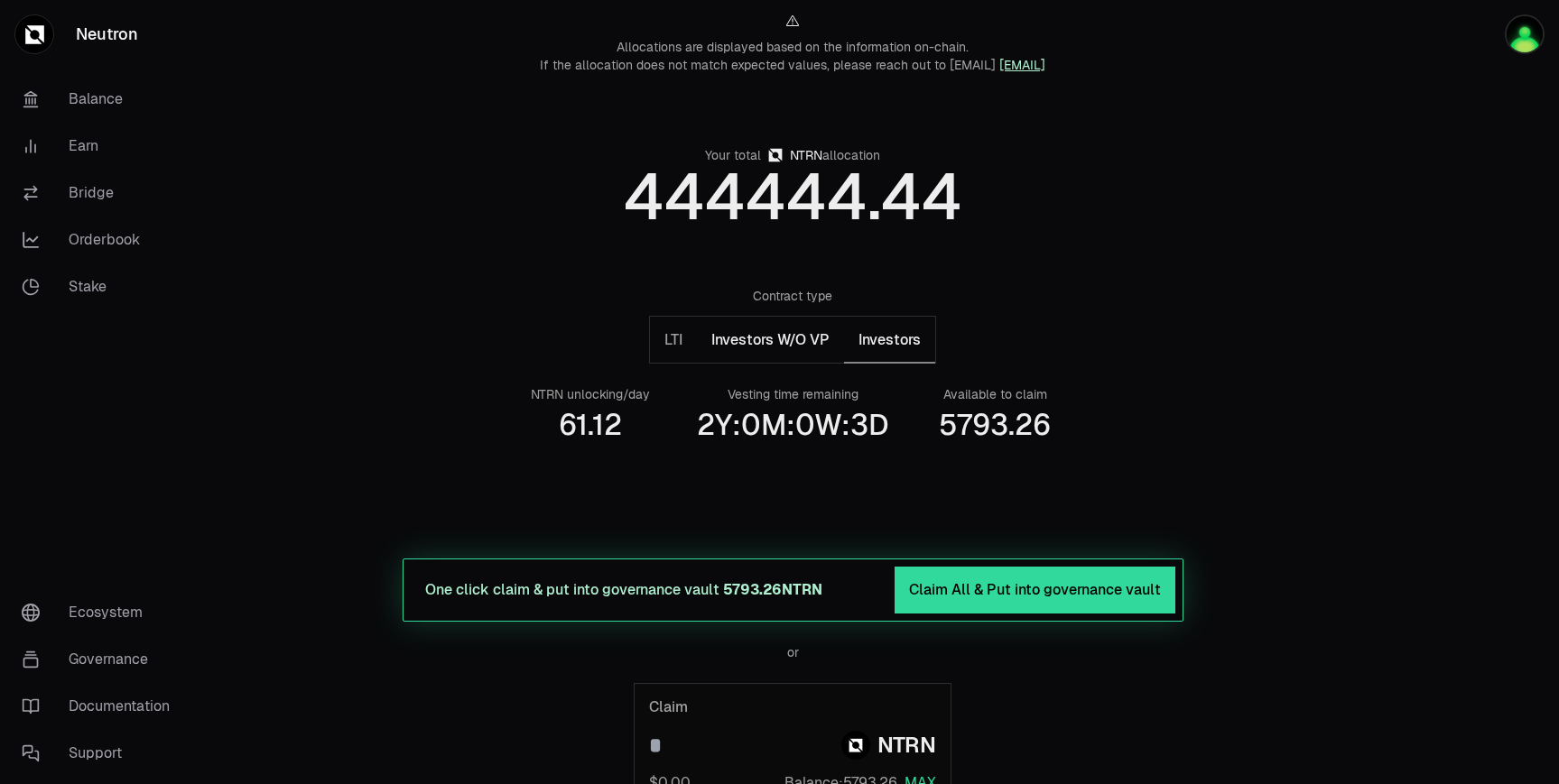 click on "Investors W/O VP" at bounding box center (770, 340) 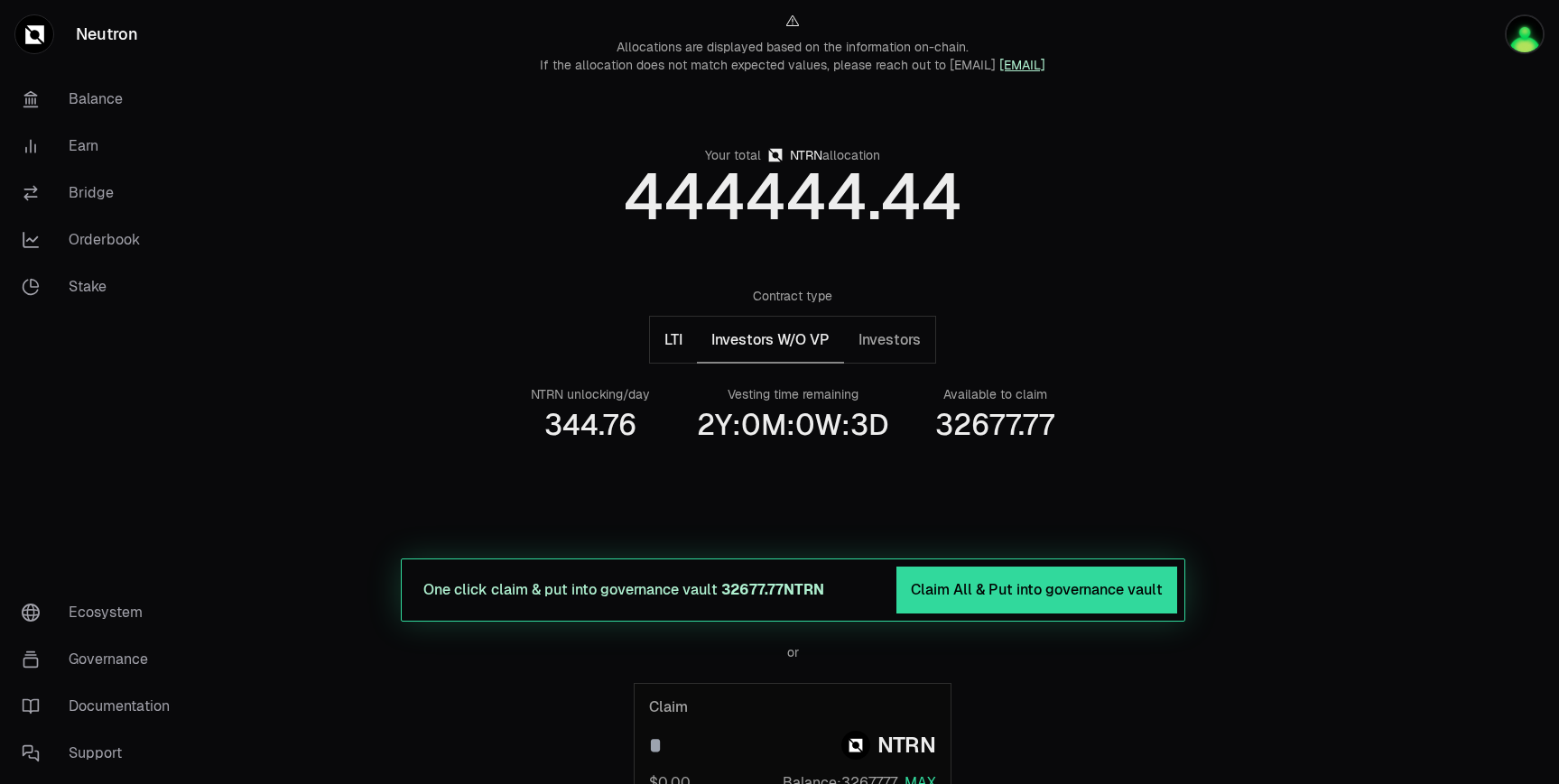 click on "LTI" at bounding box center (673, 340) 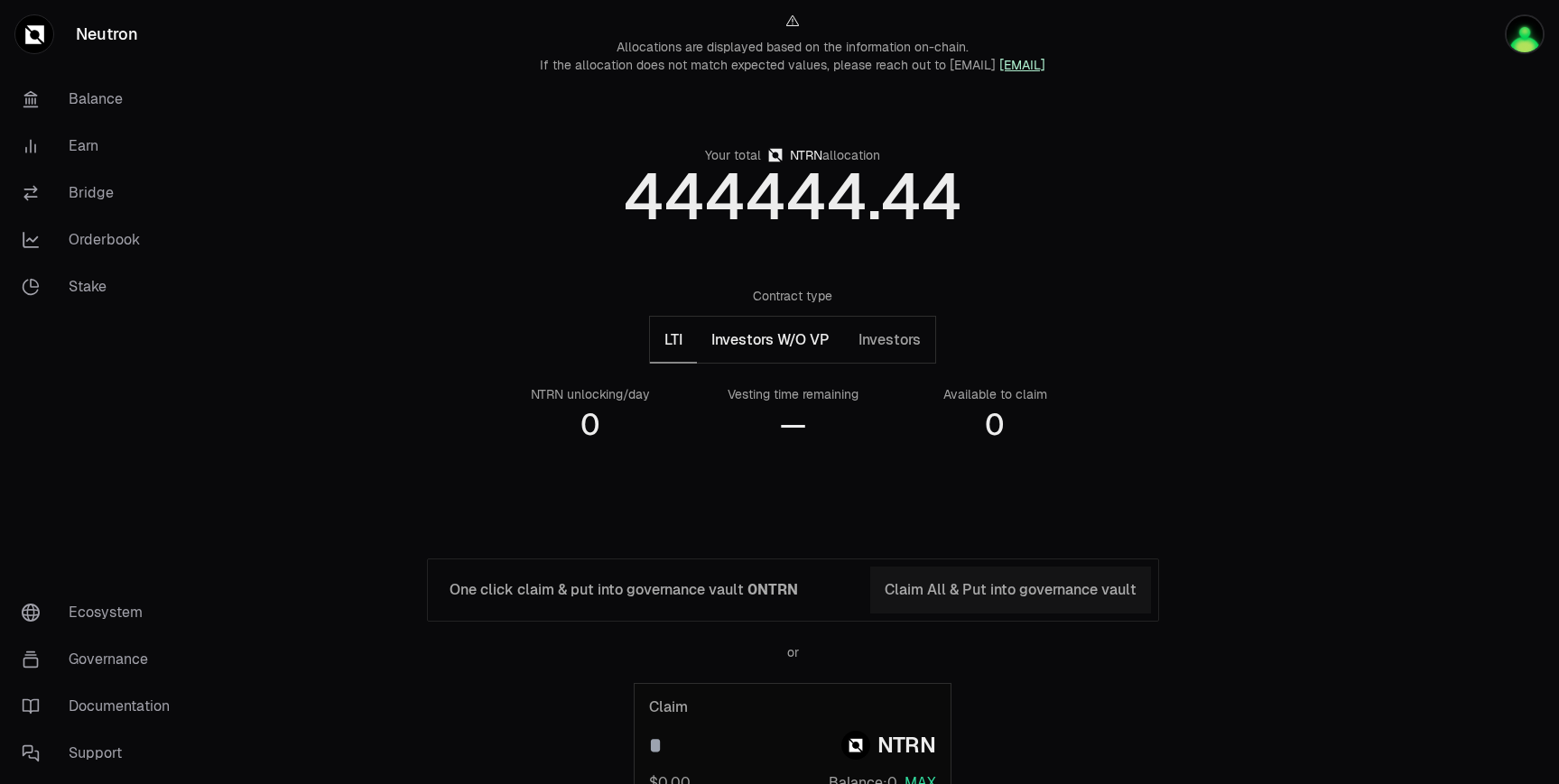 click on "Investors W/O VP" at bounding box center (770, 340) 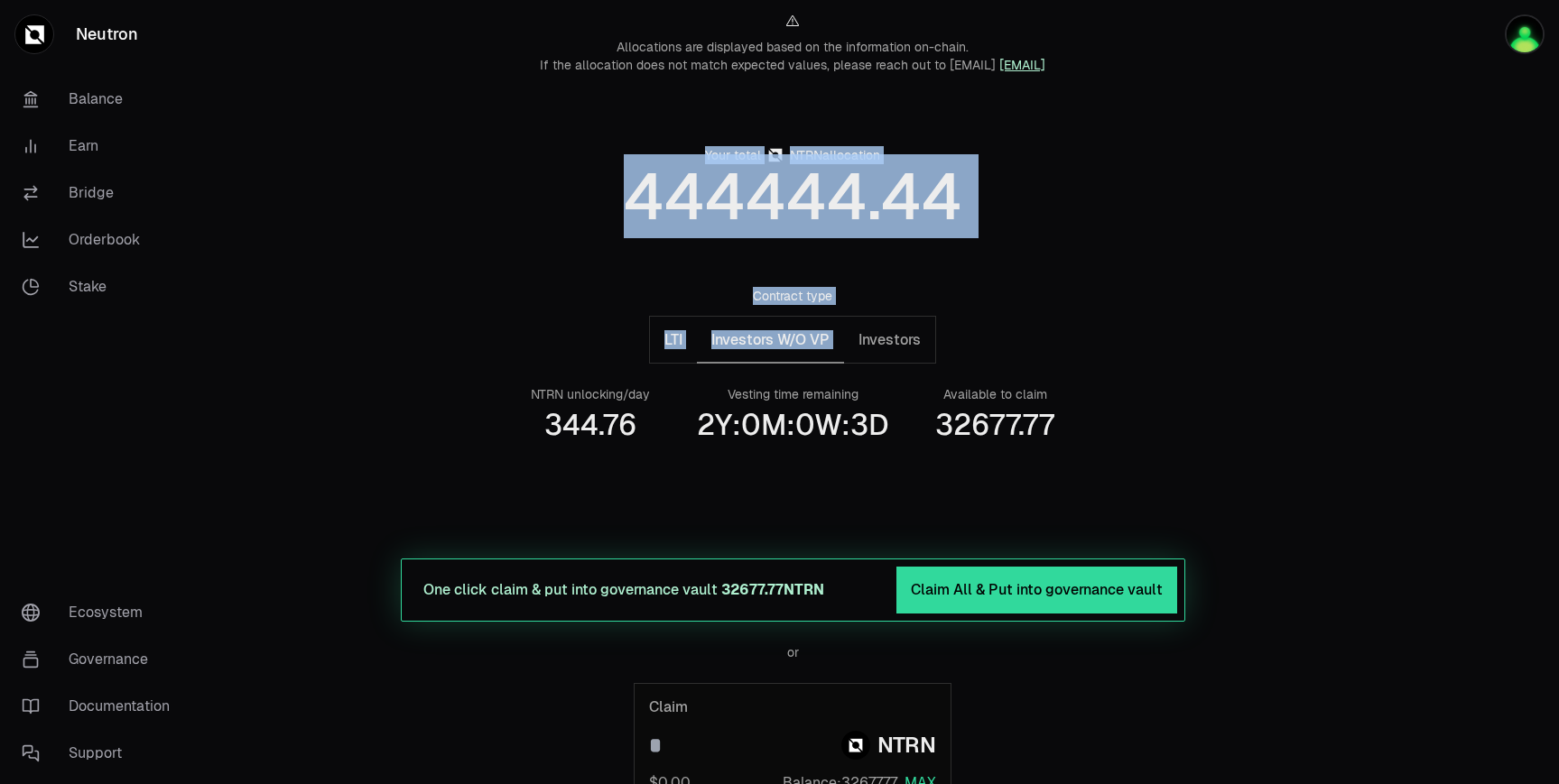 drag, startPoint x: 689, startPoint y: 141, endPoint x: 1040, endPoint y: 217, distance: 359.13368 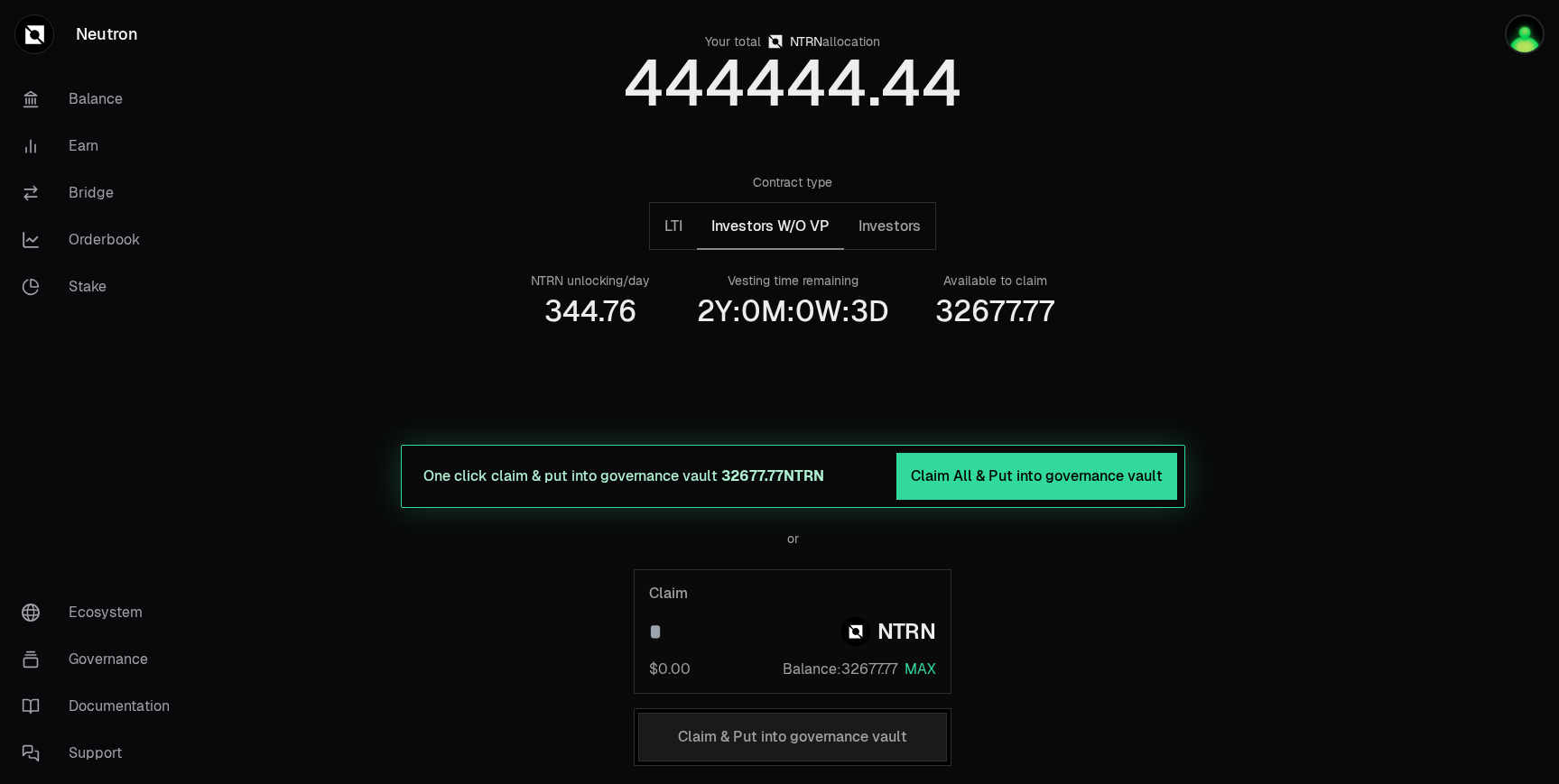 scroll, scrollTop: 157, scrollLeft: 0, axis: vertical 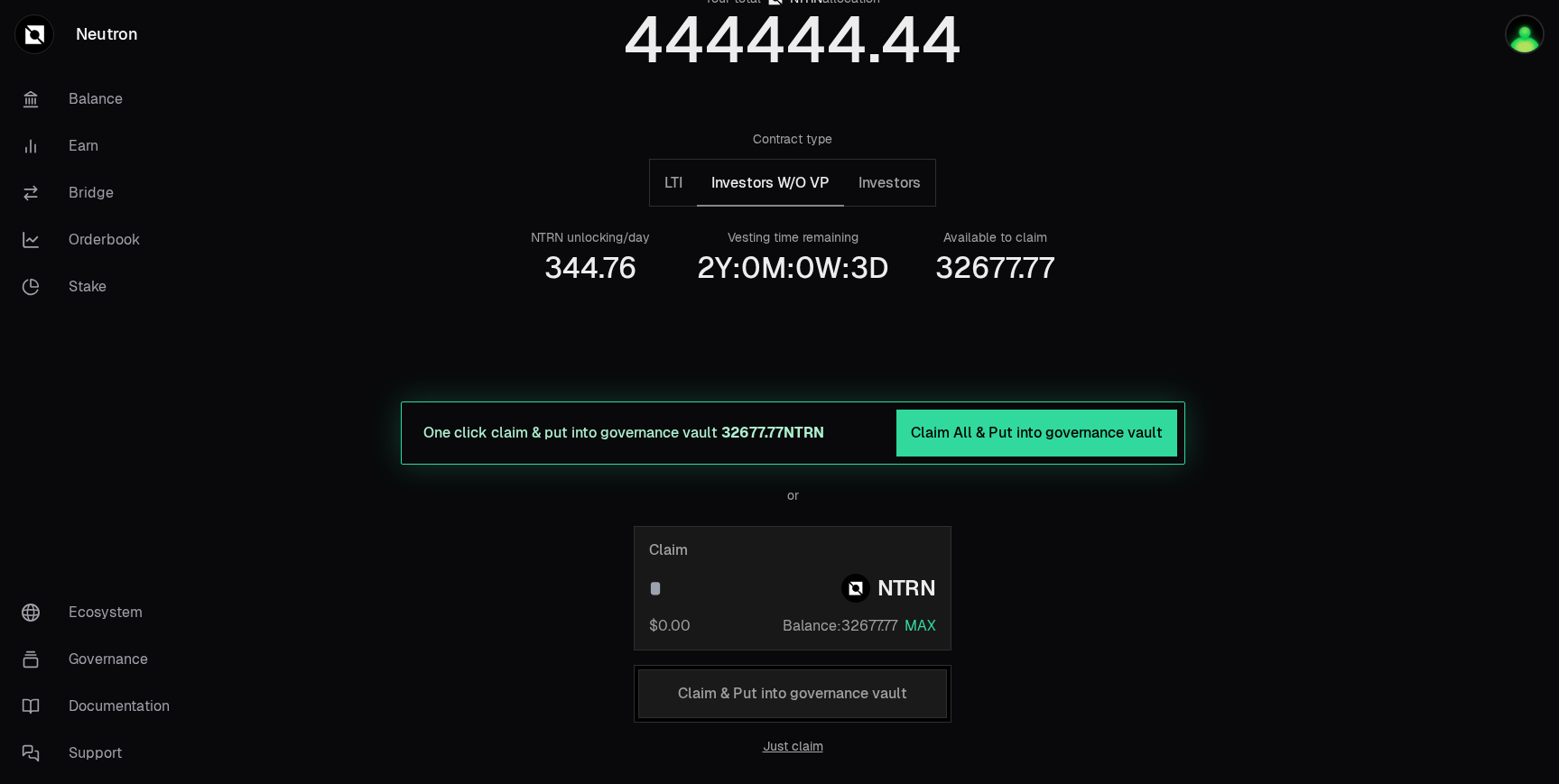 click on "Claim NTRN $0.00 Balance: 32677.77 MAX" at bounding box center (793, 588) 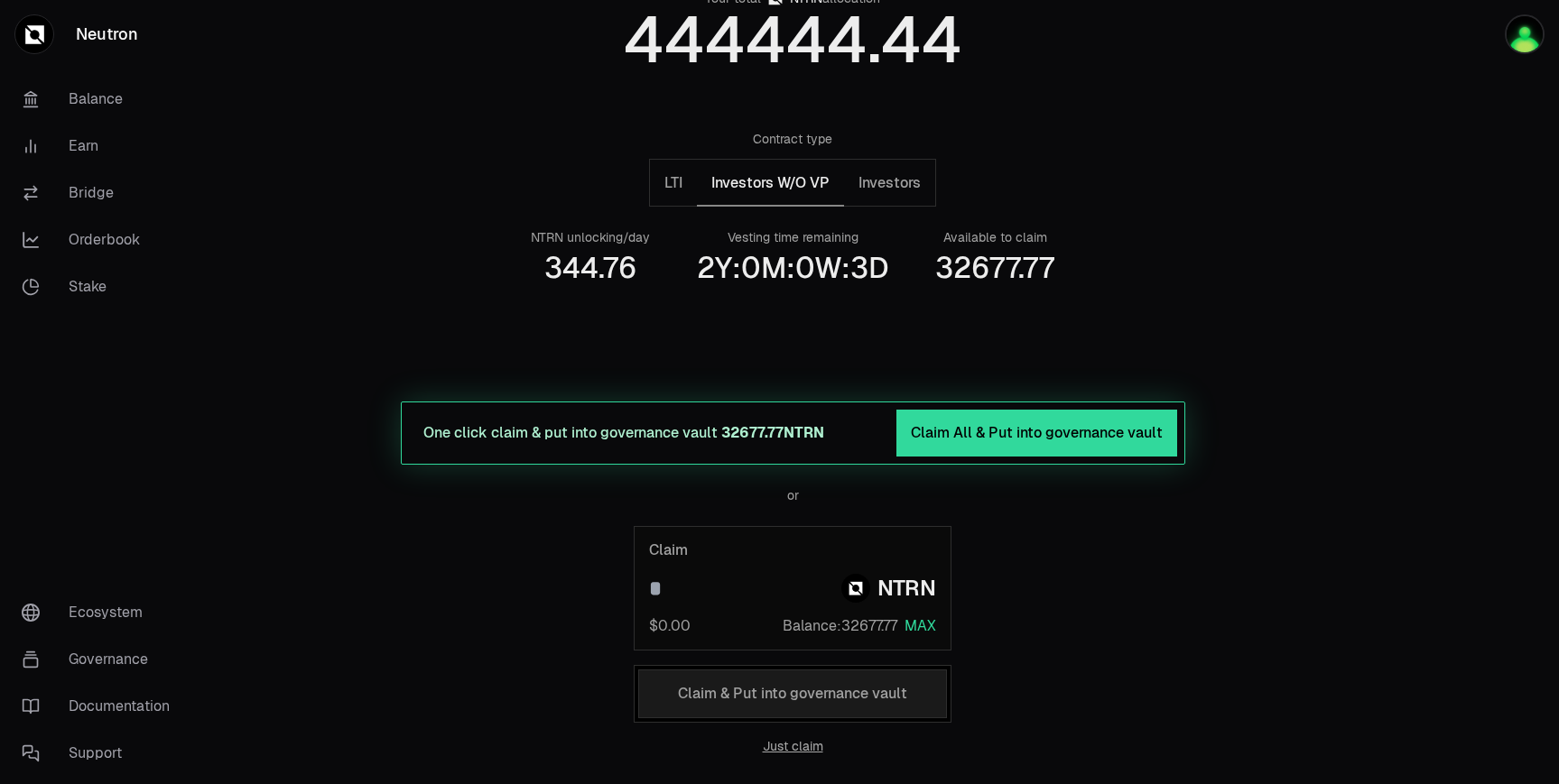 scroll, scrollTop: 0, scrollLeft: 0, axis: both 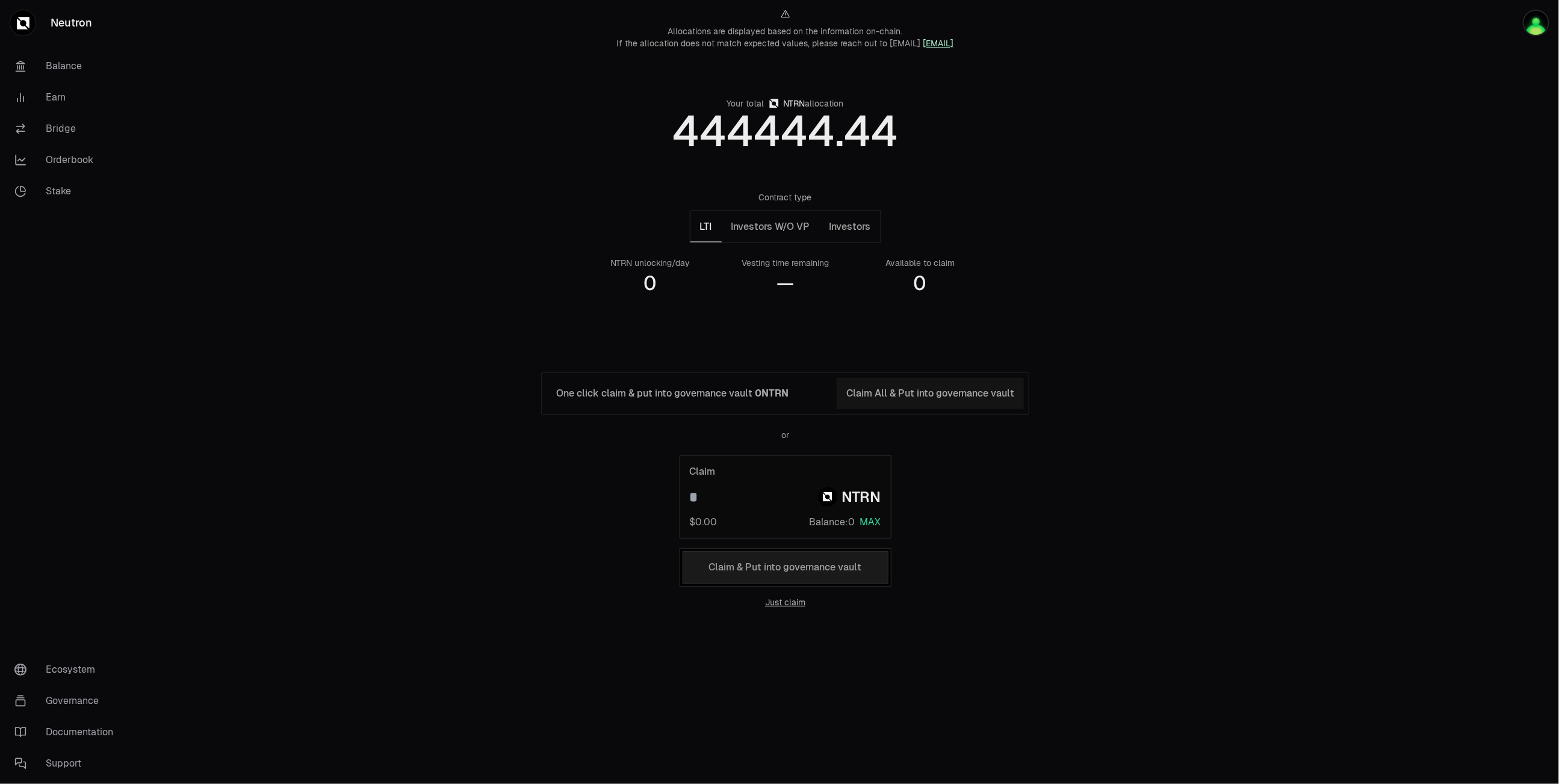 click on "Allocations are displayed based on the information on-chain. If the allocation does not match expected values, please reach out to   legal@neutron.org Your total NTRN  allocation 444444.44 Contract type LTI Investors W/O VP Investors NTRN unlocking/day 0 Vesting time remaining — Available to claim 0 One click claim & put into governance vault   0  NTRN Claim All & Put into governance vault or Claim NTRN $0.00 Balance:  0 MAX Claim & Put into governance vault Just claim" at bounding box center [785, 313] 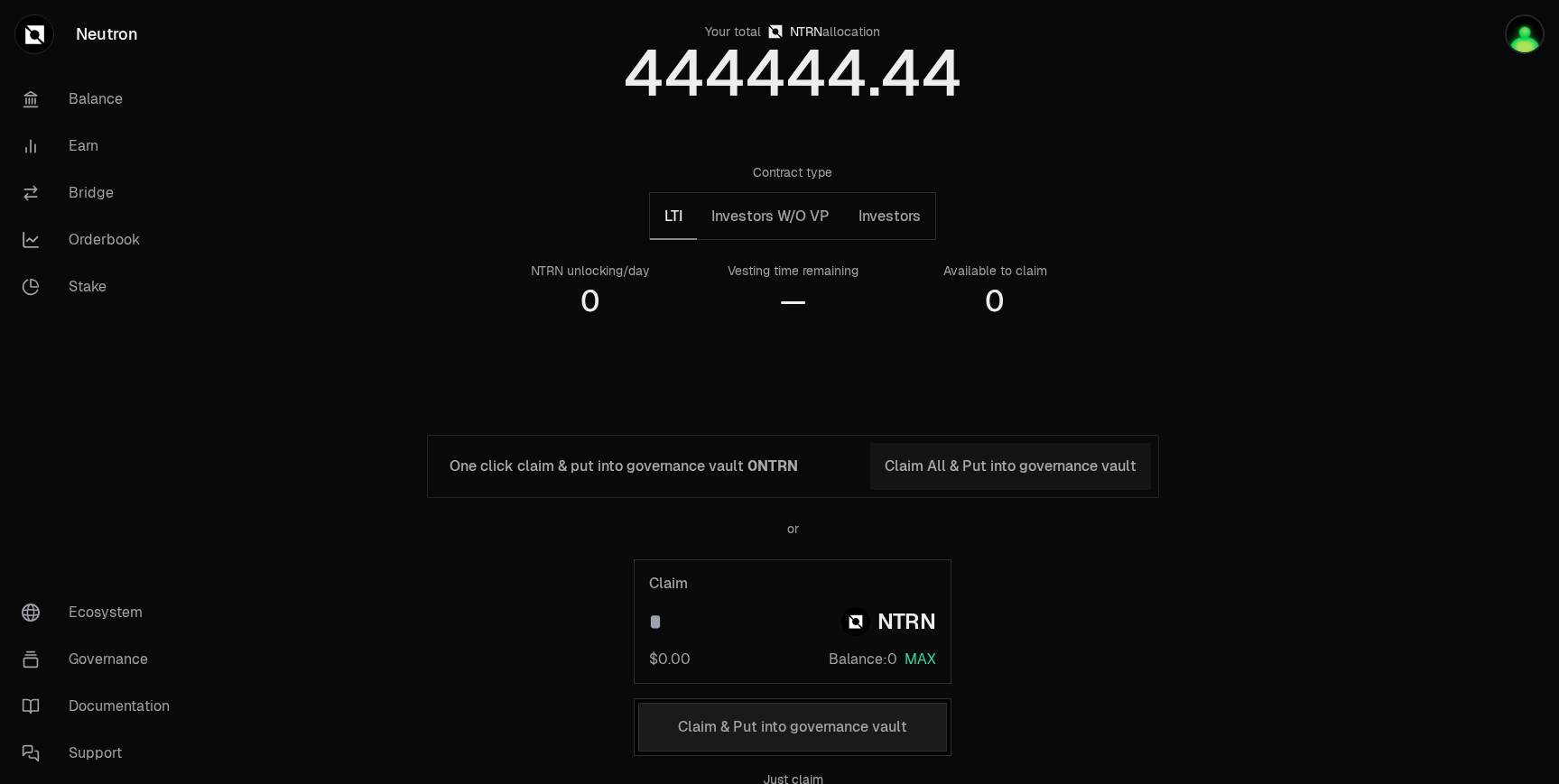 scroll, scrollTop: 157, scrollLeft: 0, axis: vertical 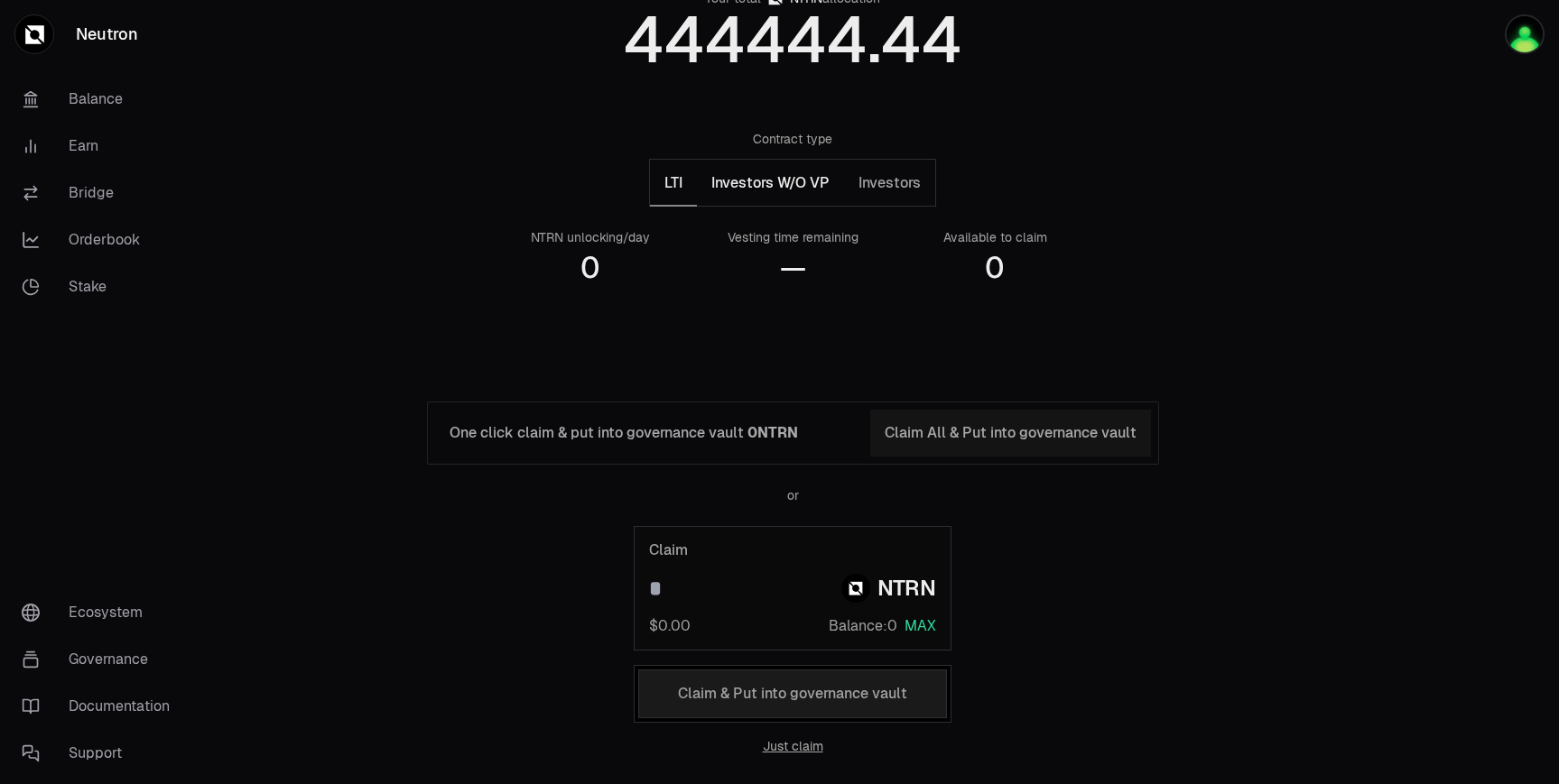 click on "Investors W/O VP" at bounding box center [770, 183] 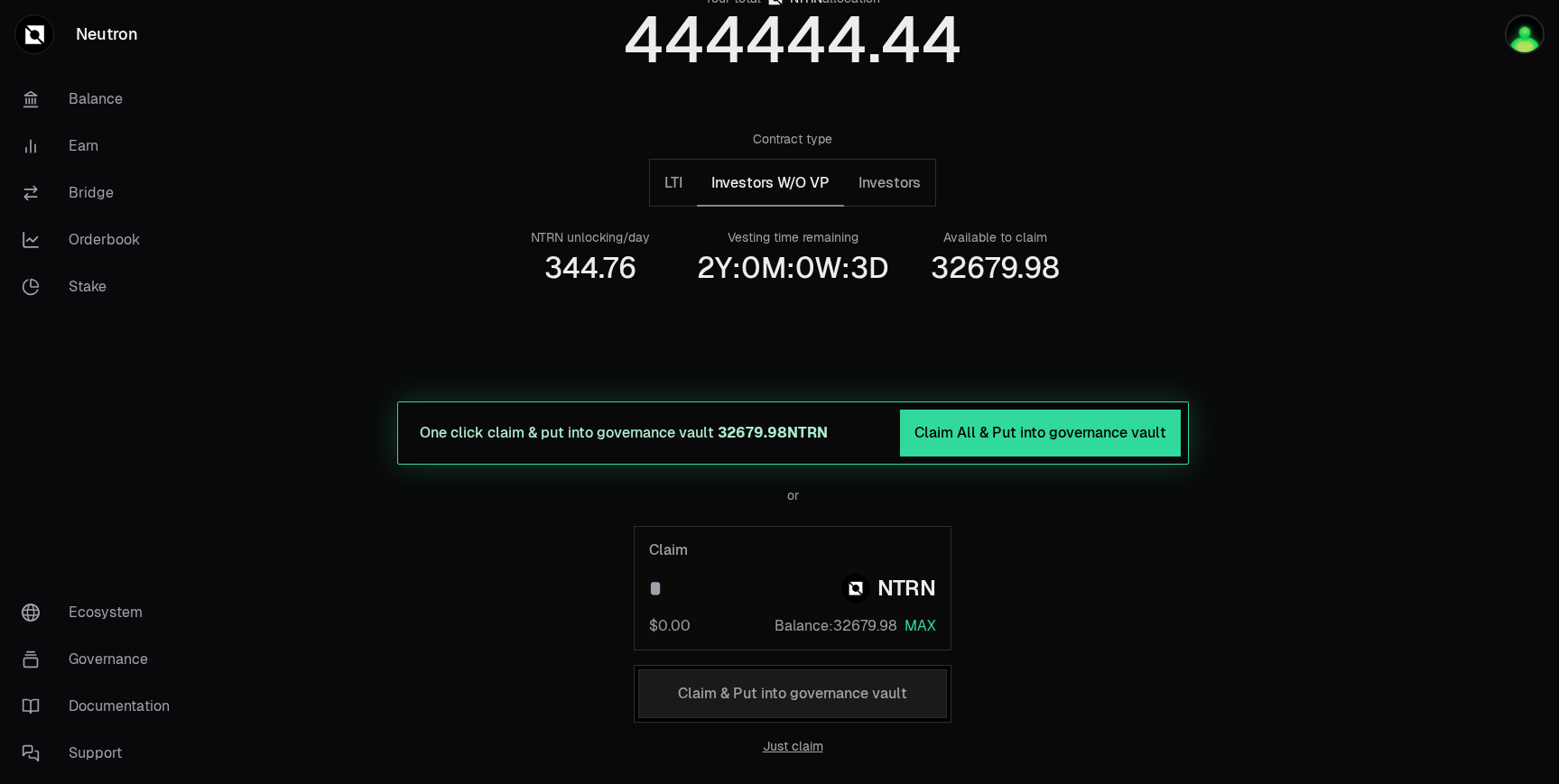 scroll, scrollTop: 155, scrollLeft: 0, axis: vertical 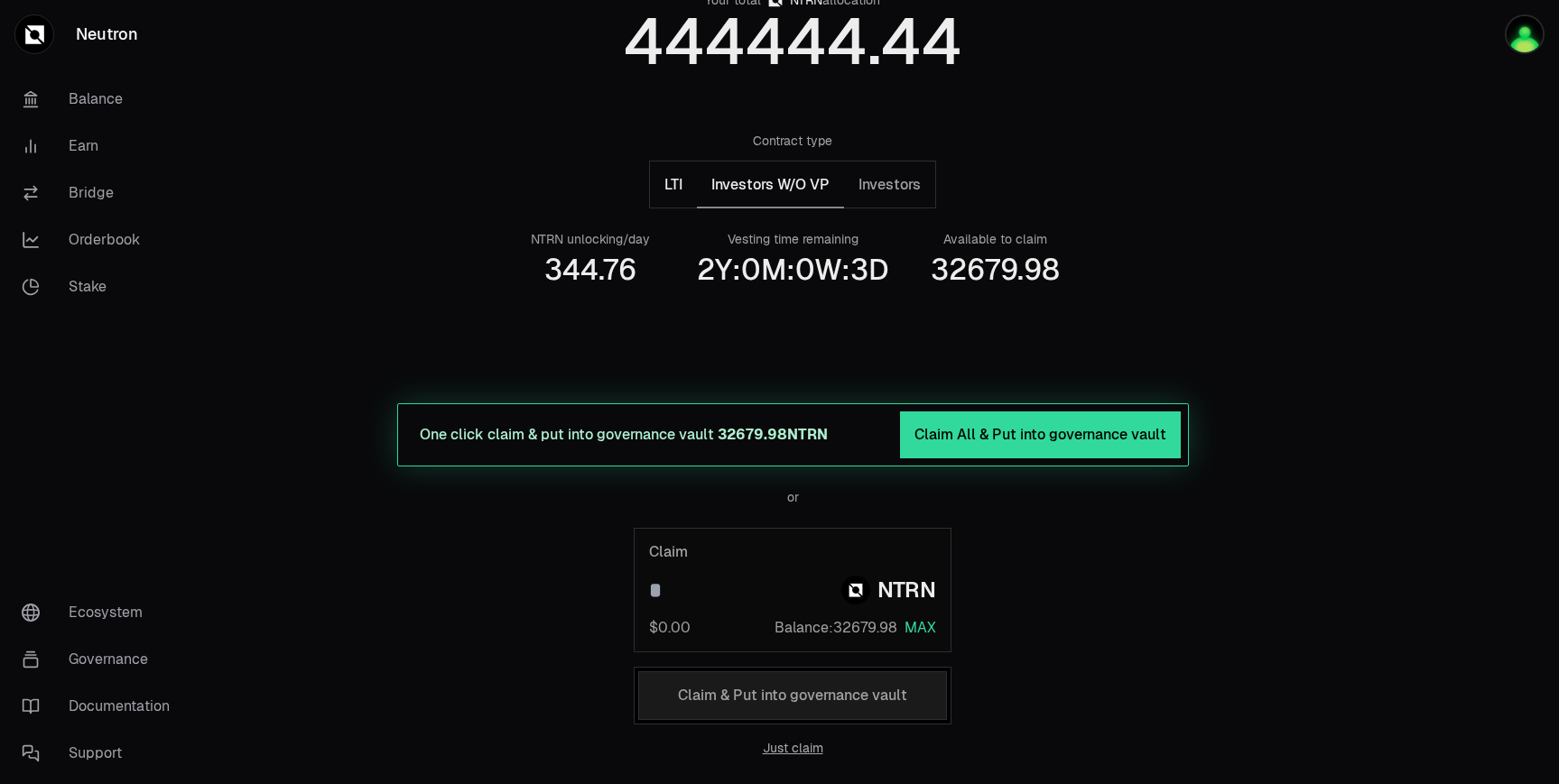 click on "LTI" at bounding box center [673, 185] 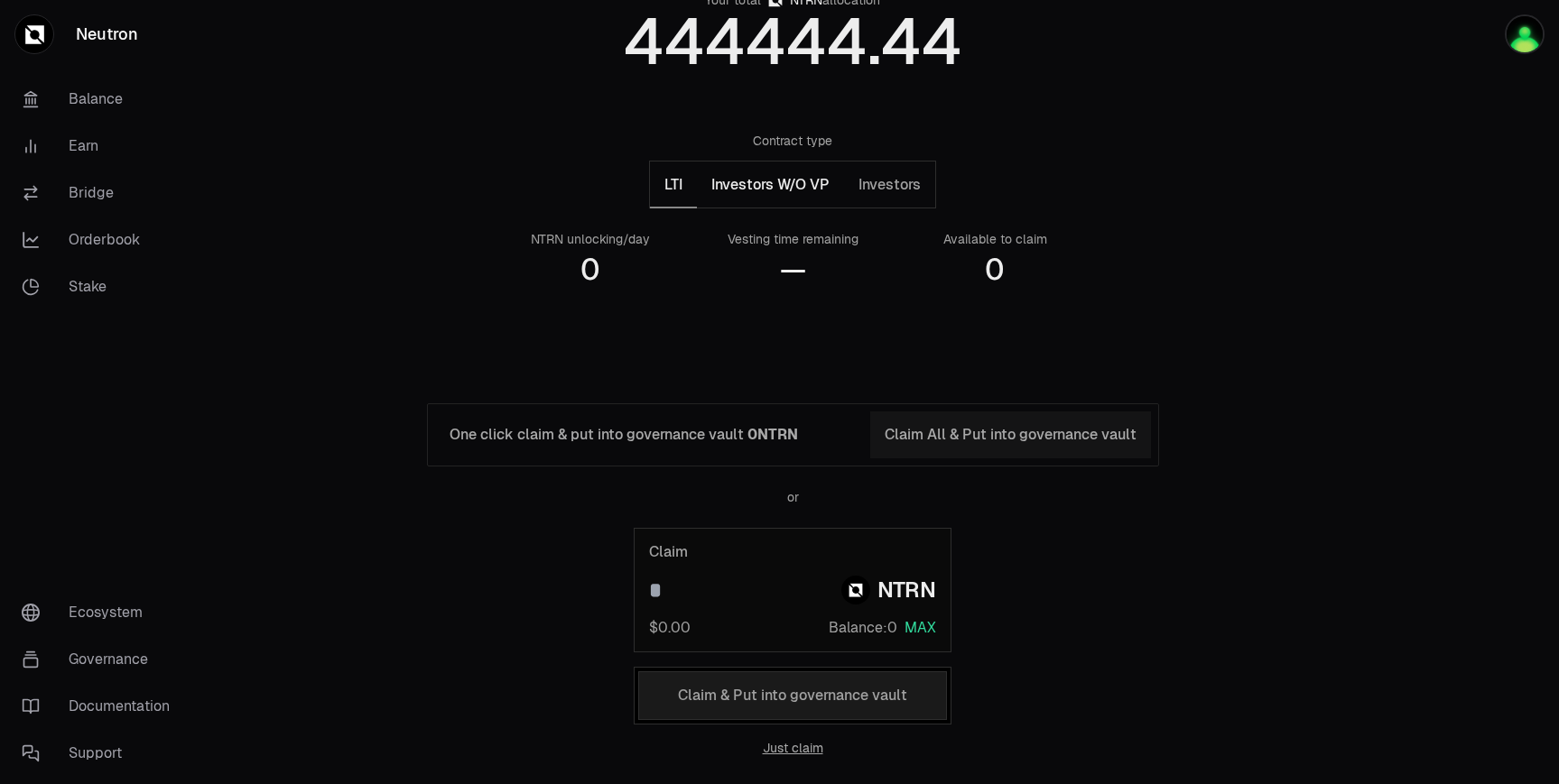 click on "Investors W/O VP" at bounding box center (770, 185) 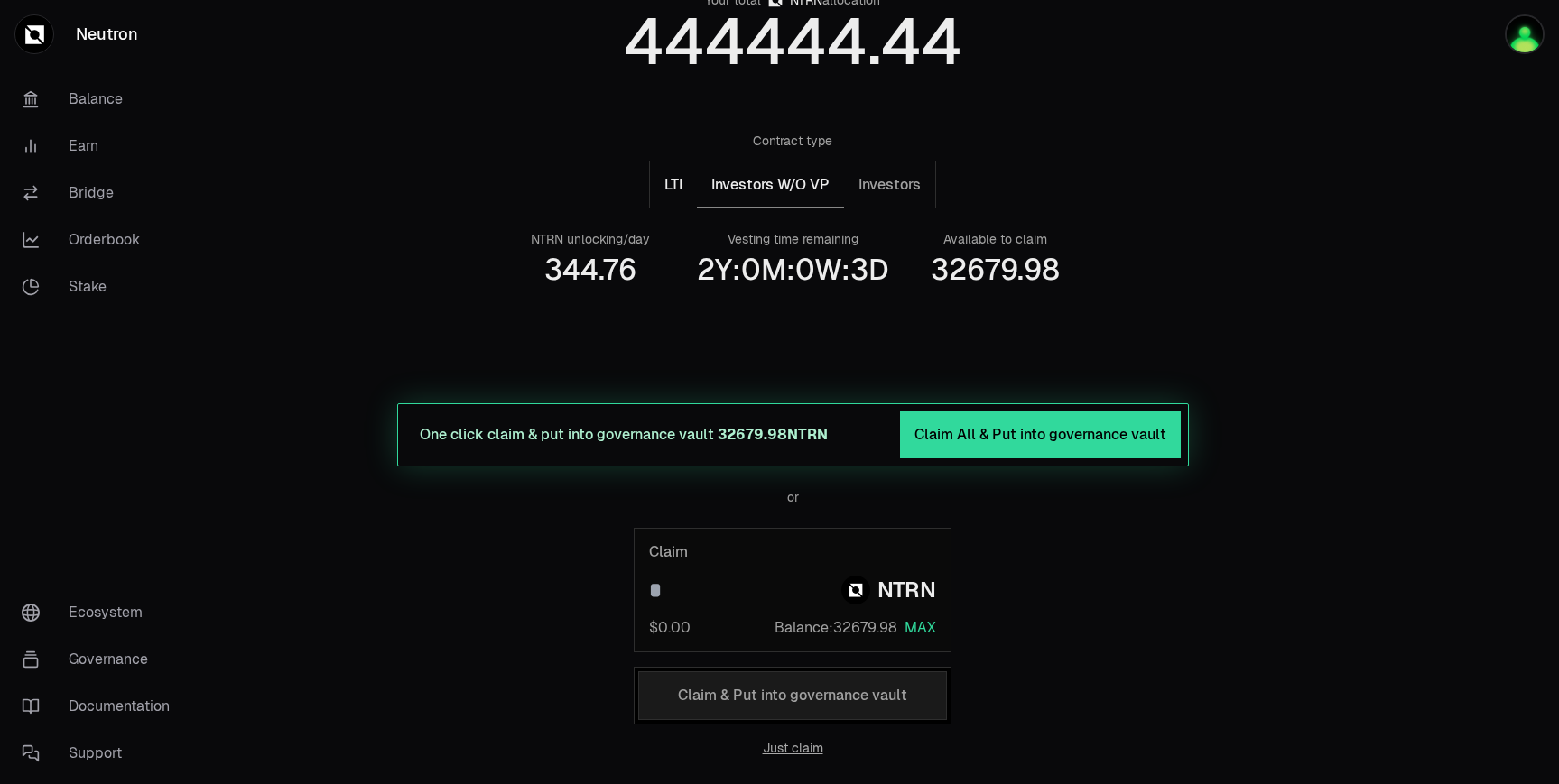 click on "LTI" at bounding box center [673, 185] 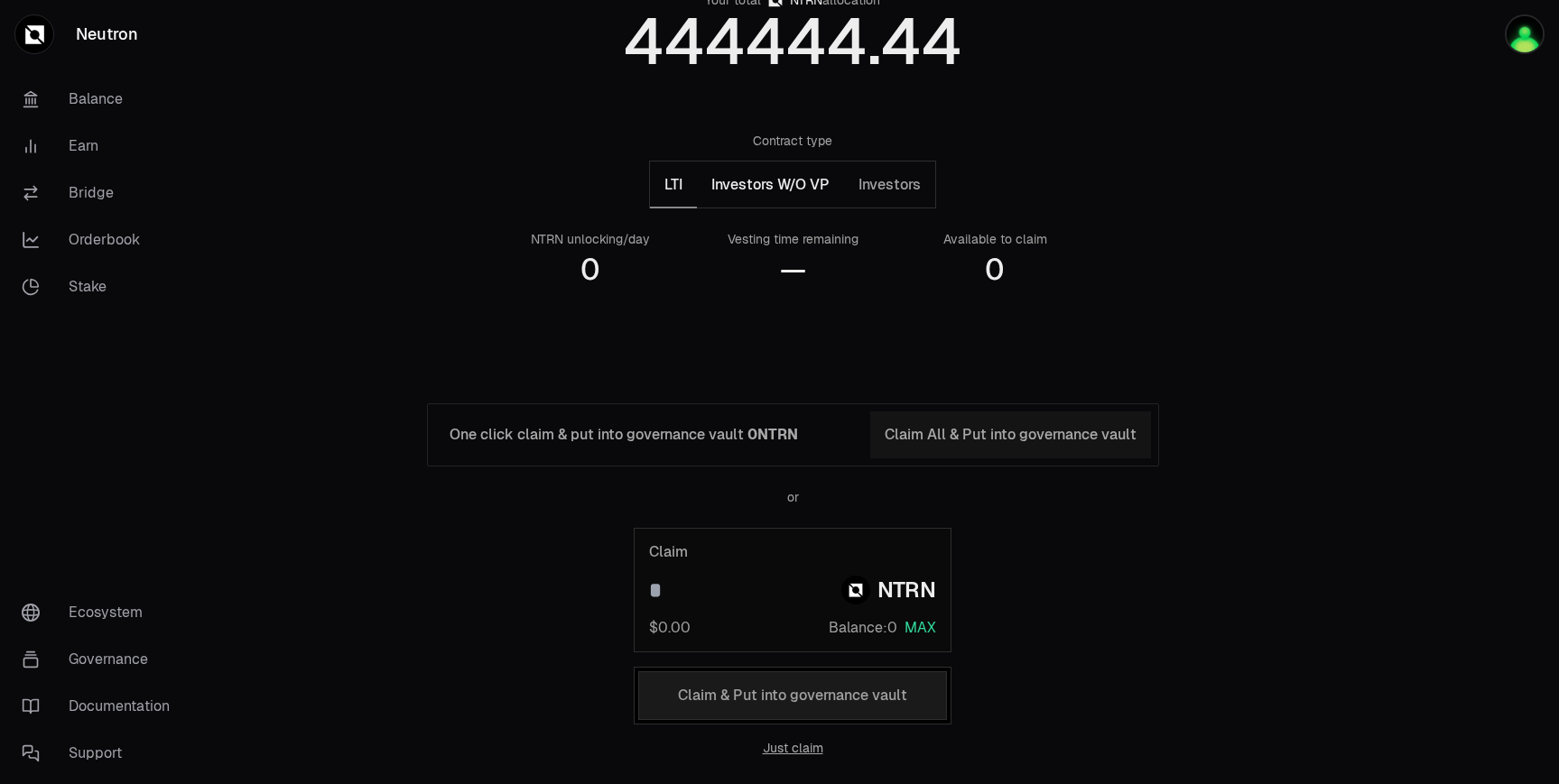 click on "Investors W/O VP" at bounding box center [770, 185] 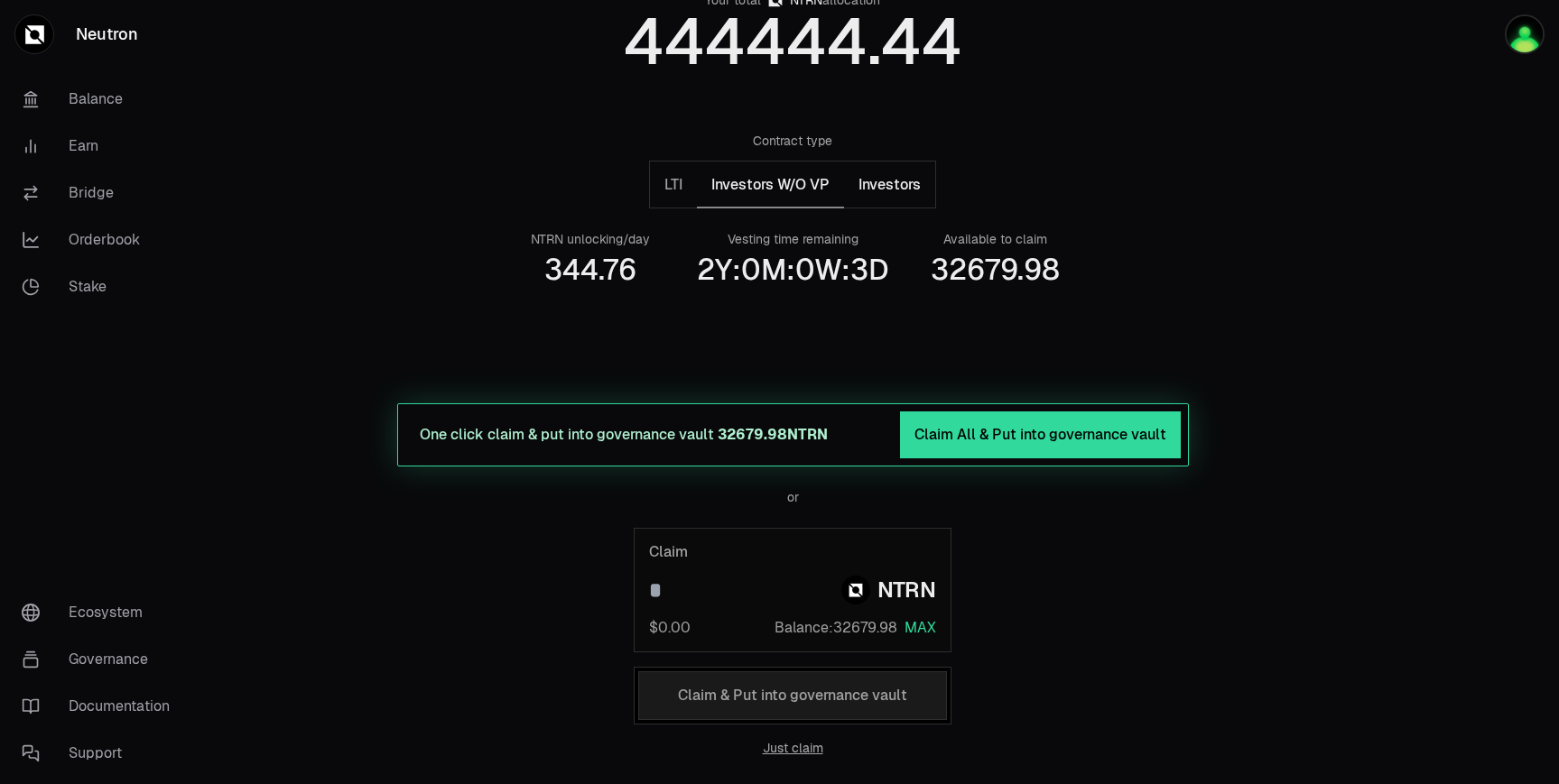 click on "Investors" at bounding box center (889, 185) 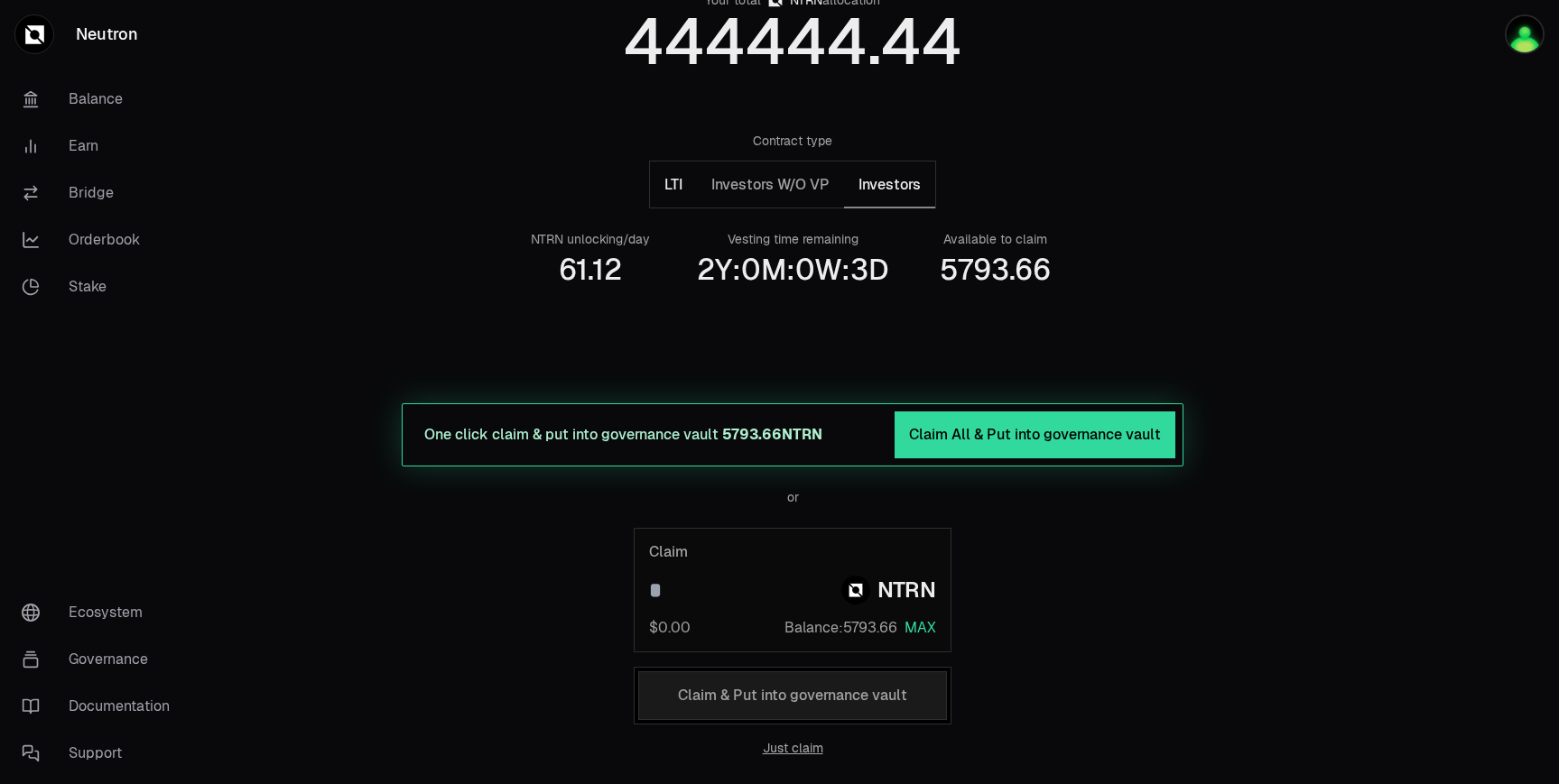 click on "LTI" at bounding box center (673, 185) 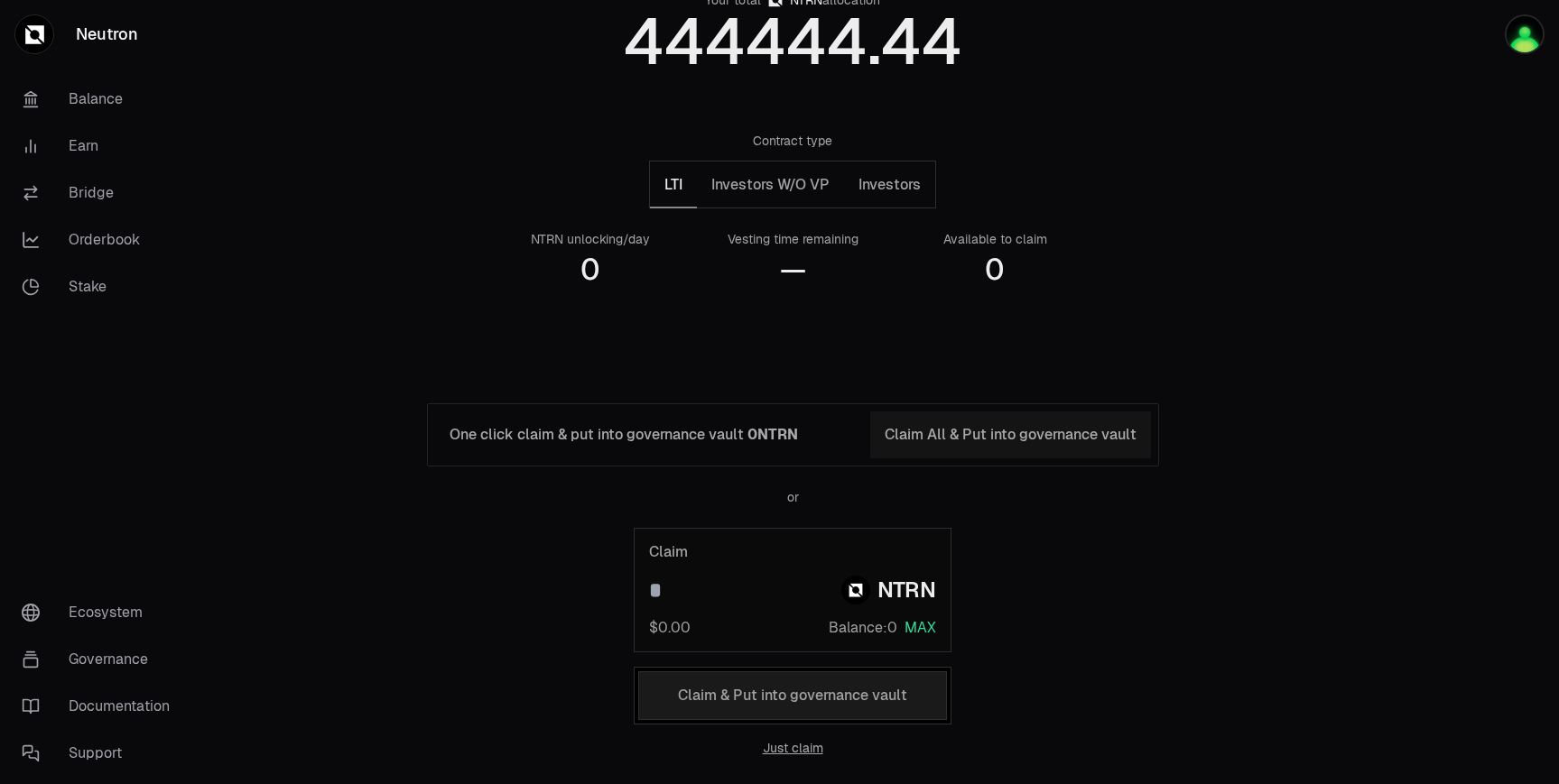 click on "Your total NTRN allocation 444444.44 Contract type LTI Investors W/O VP Investors NTRN unlocking/day 0 Vesting time remaining — Available to claim 0 One click claim & put into governance vault 0 NTRN Claim All & Put into governance vault or Claim NTRN $0.00 Balance: 0 MAX Claim & Put into governance vault Just claim" at bounding box center [793, 388] 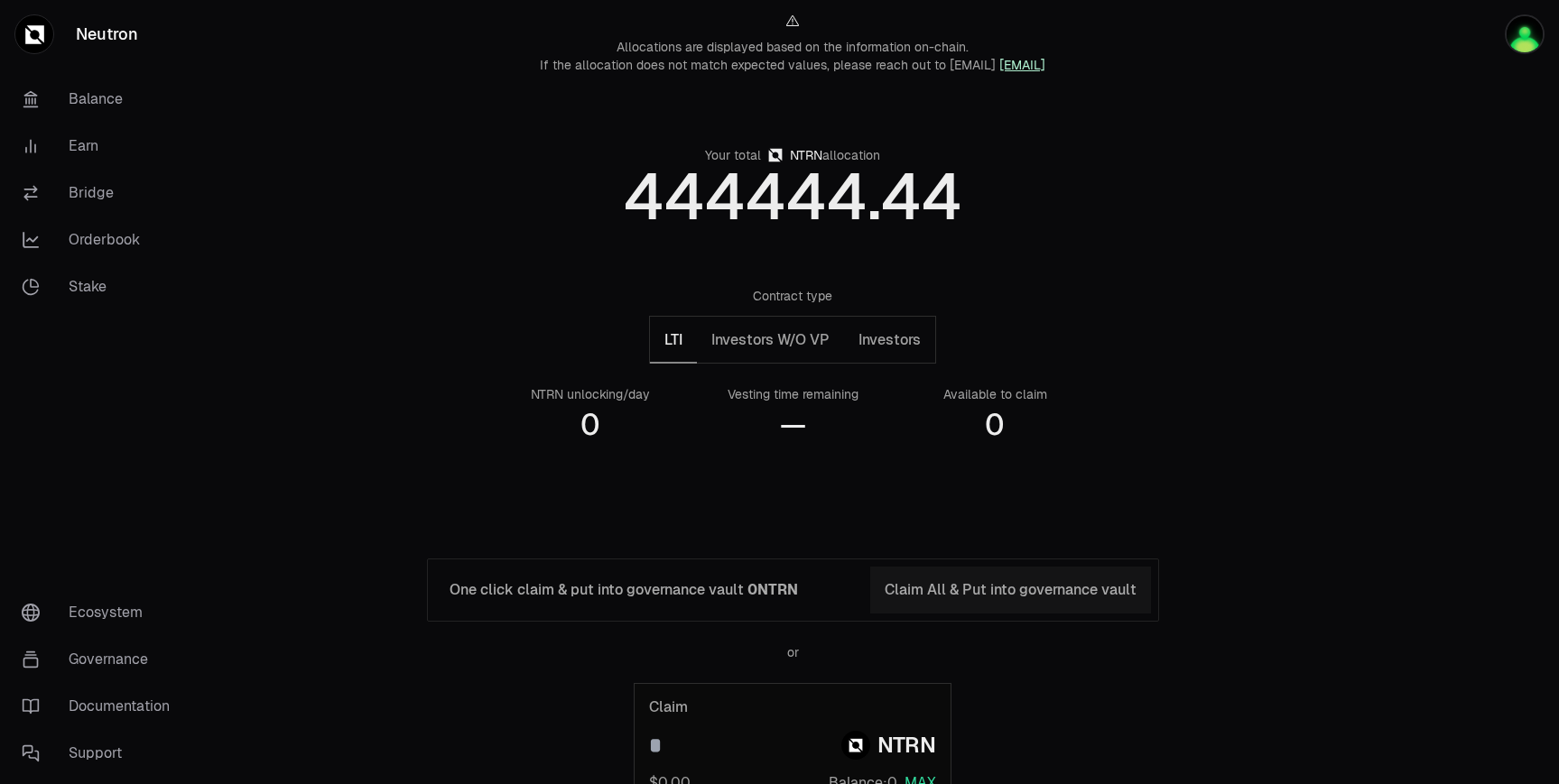 click on "Contract type LTI Investors W/O VP Investors NTRN unlocking/day 0 Vesting time remaining — Available to claim 0" at bounding box center (793, 364) 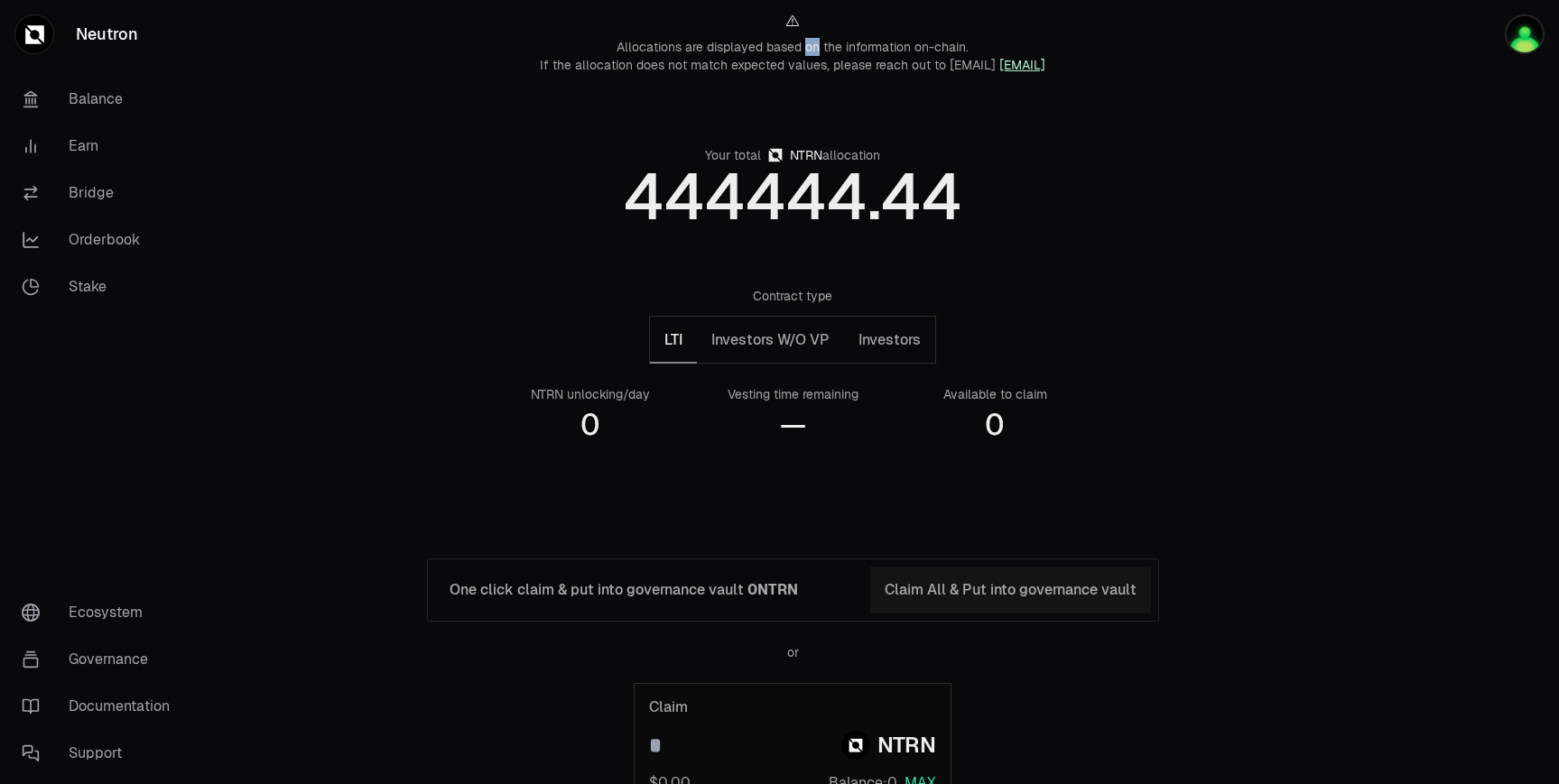 click on "Allocations are displayed based on the information on-chain." at bounding box center [793, 47] 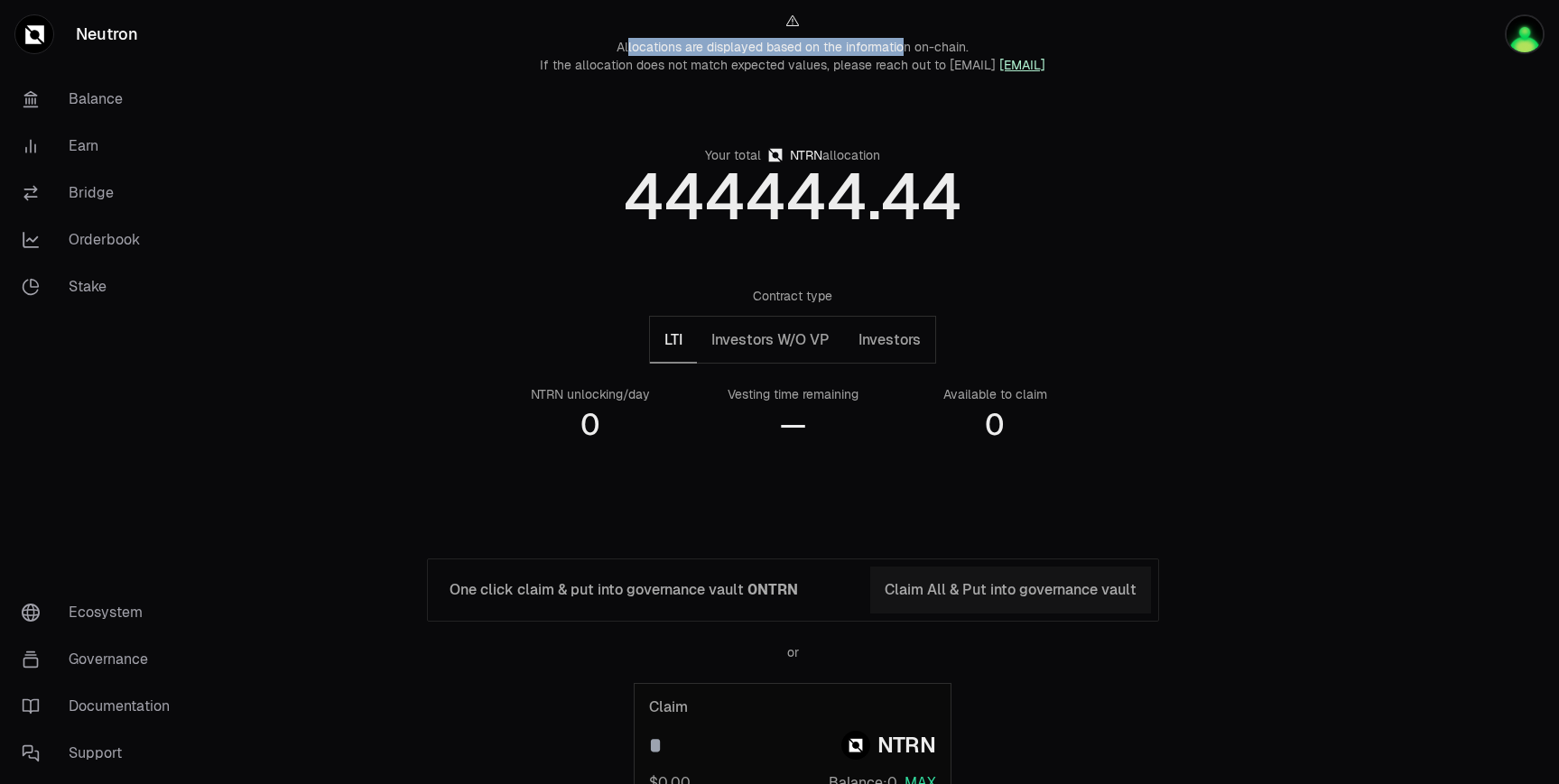 drag, startPoint x: 636, startPoint y: 49, endPoint x: 904, endPoint y: 43, distance: 268.0672 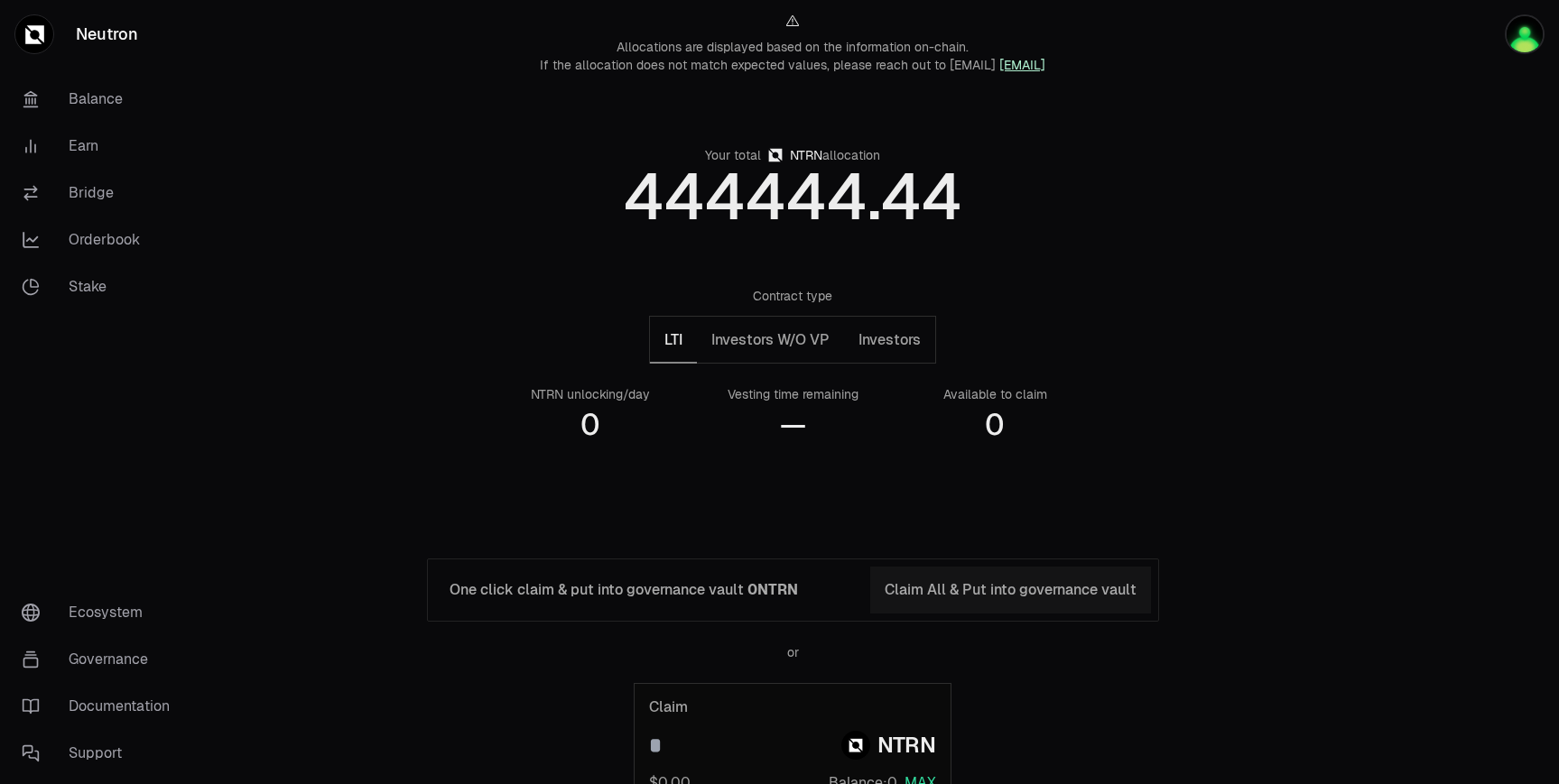 click on "Allocations are displayed based on the information on-chain. If the allocation does not match expected values, please reach out to   legal@neutron.org Your total NTRN  allocation 444444.44 Contract type LTI Investors W/O VP Investors NTRN unlocking/day 0 Vesting time remaining — Available to claim 0 One click claim & put into governance vault   0  NTRN Claim All & Put into governance vault or Claim NTRN $0.00 Balance:  0 MAX Claim & Put into governance vault Just claim" at bounding box center (793, 470) 